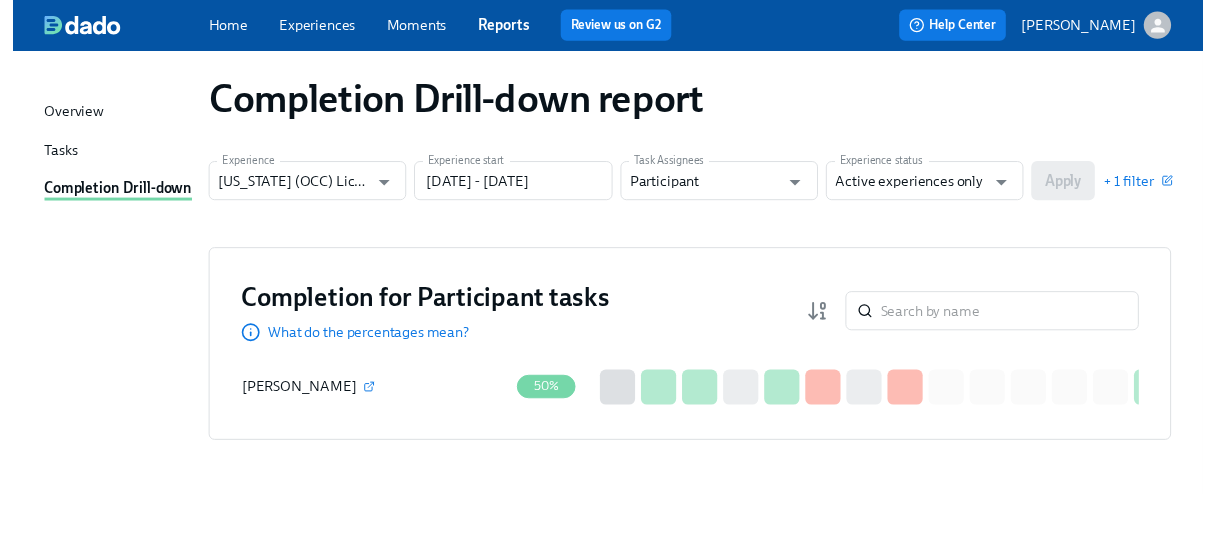 scroll, scrollTop: 37, scrollLeft: 0, axis: vertical 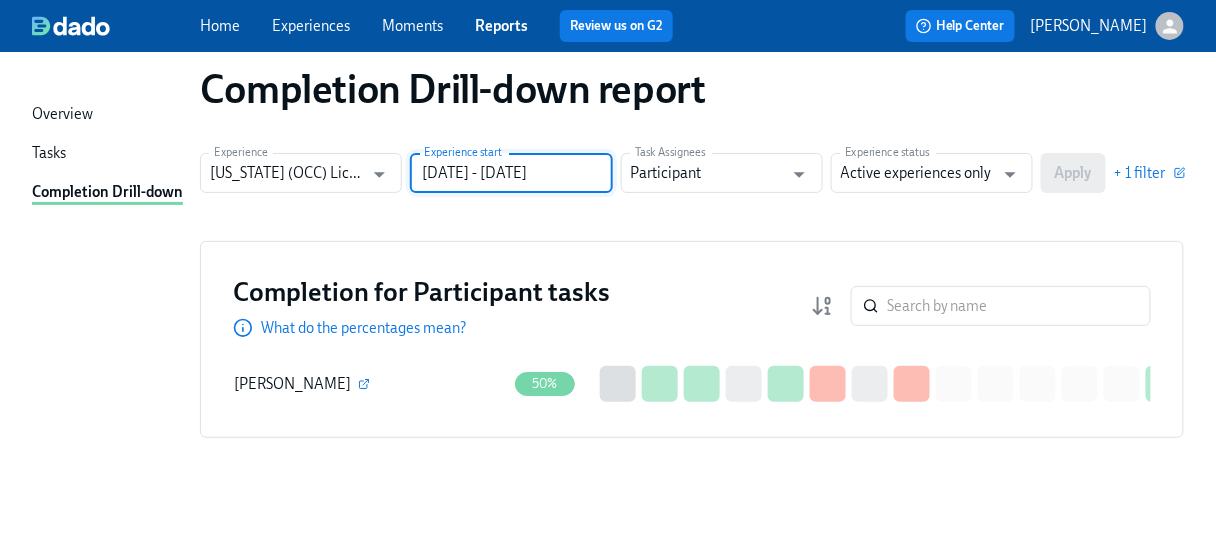 click on "06/30/2024 - 12/31/2024" at bounding box center (511, 173) 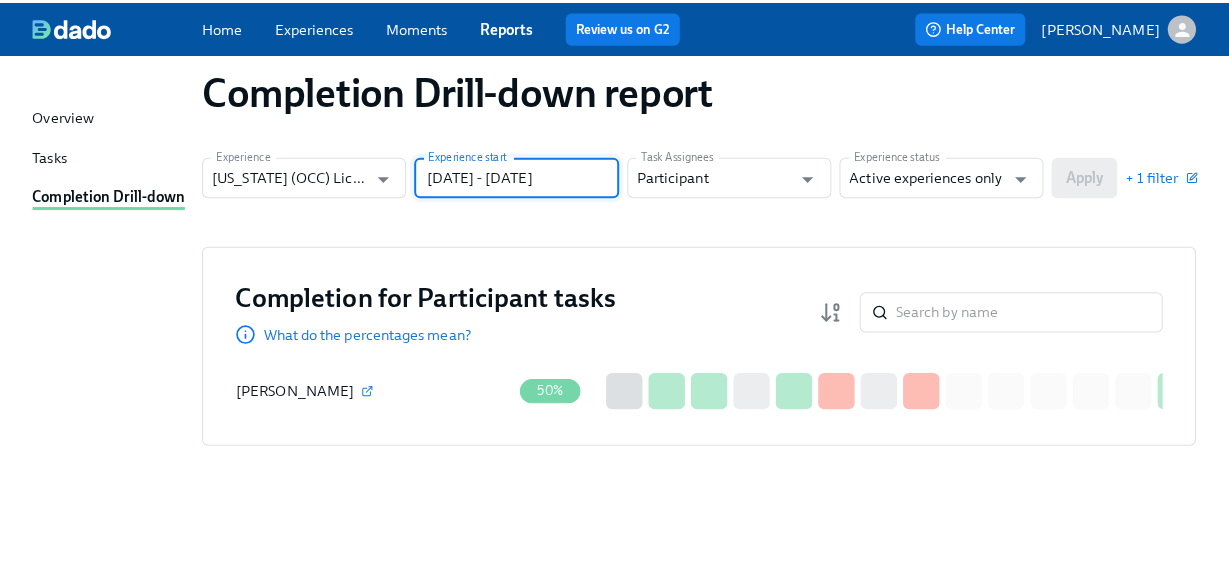 scroll, scrollTop: 25, scrollLeft: 0, axis: vertical 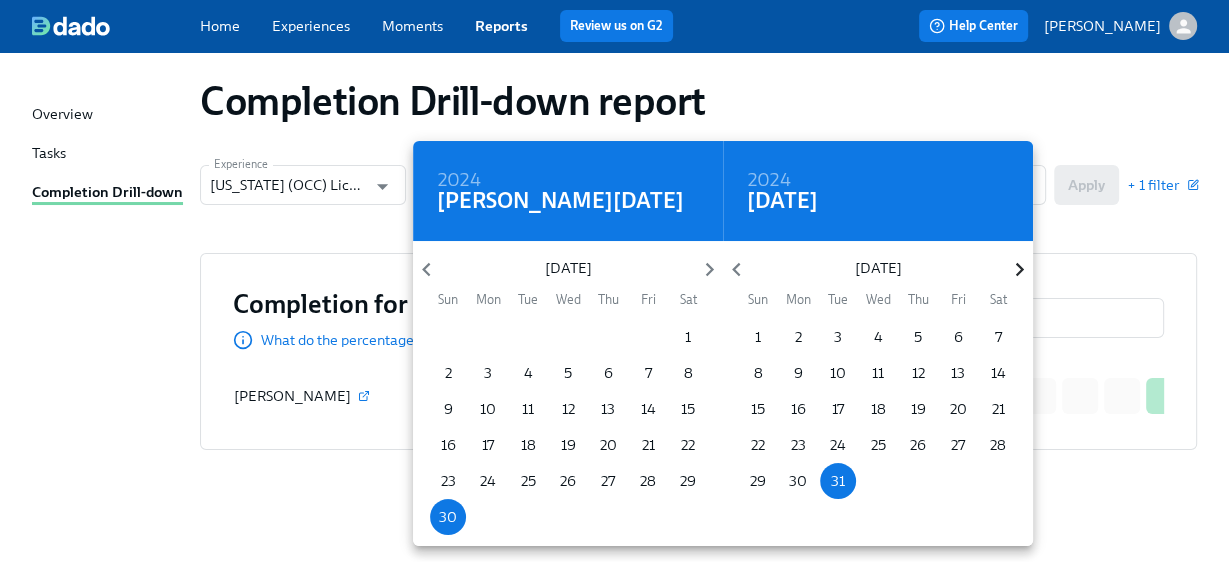 click 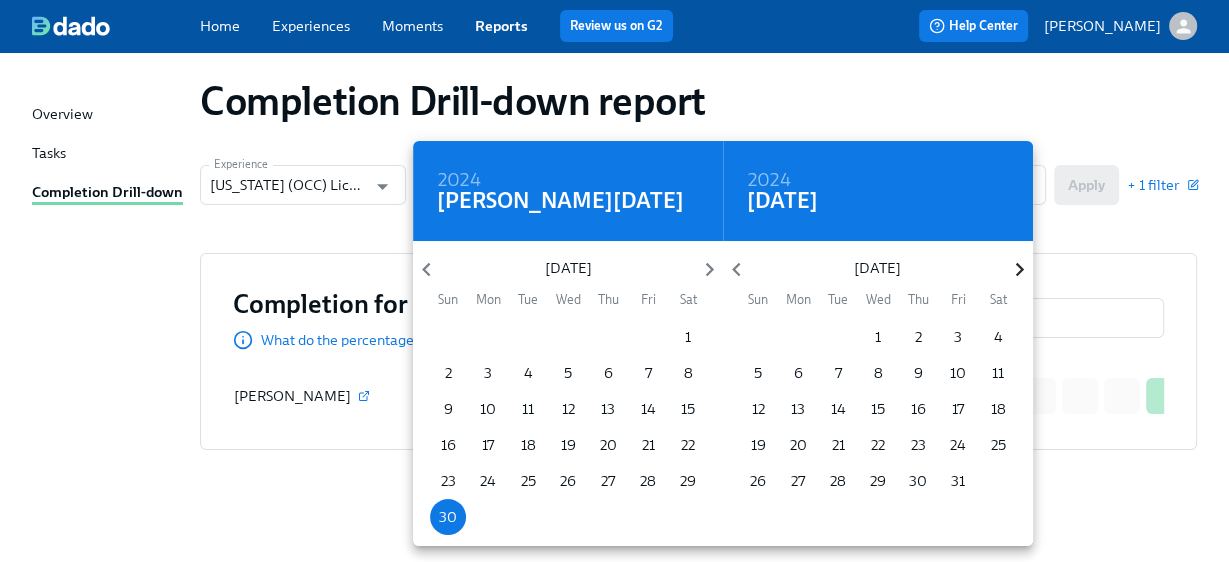 click 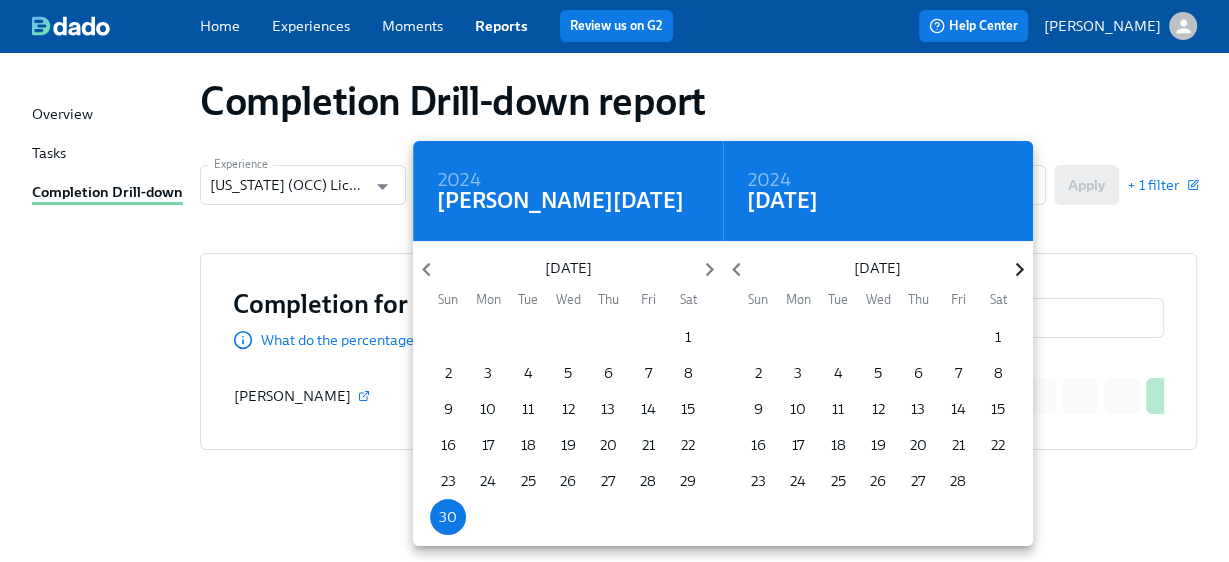click 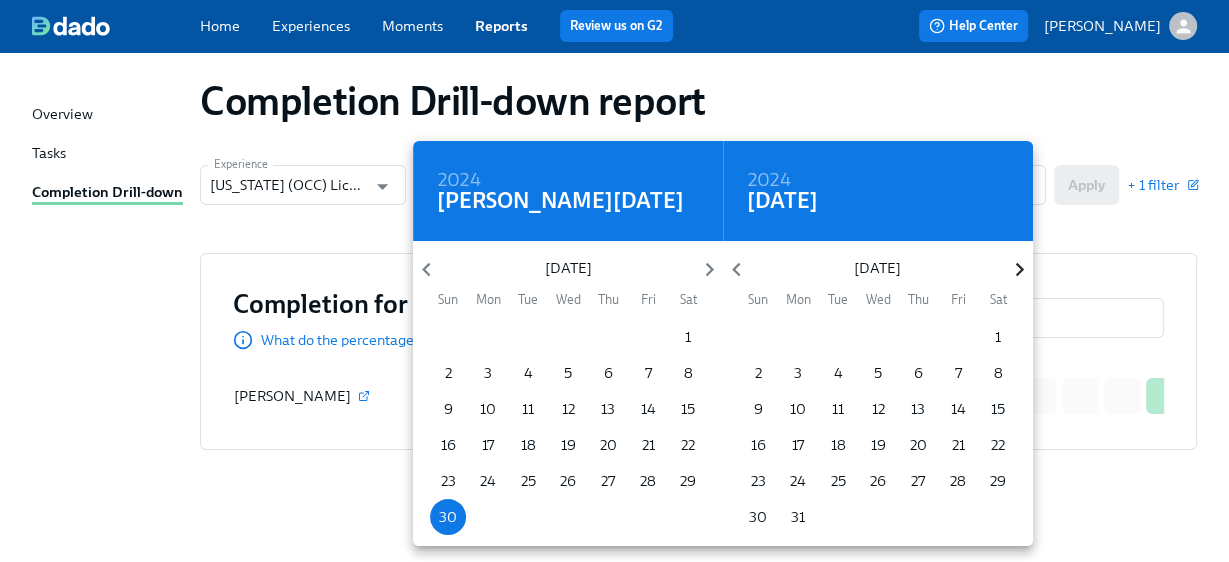 click 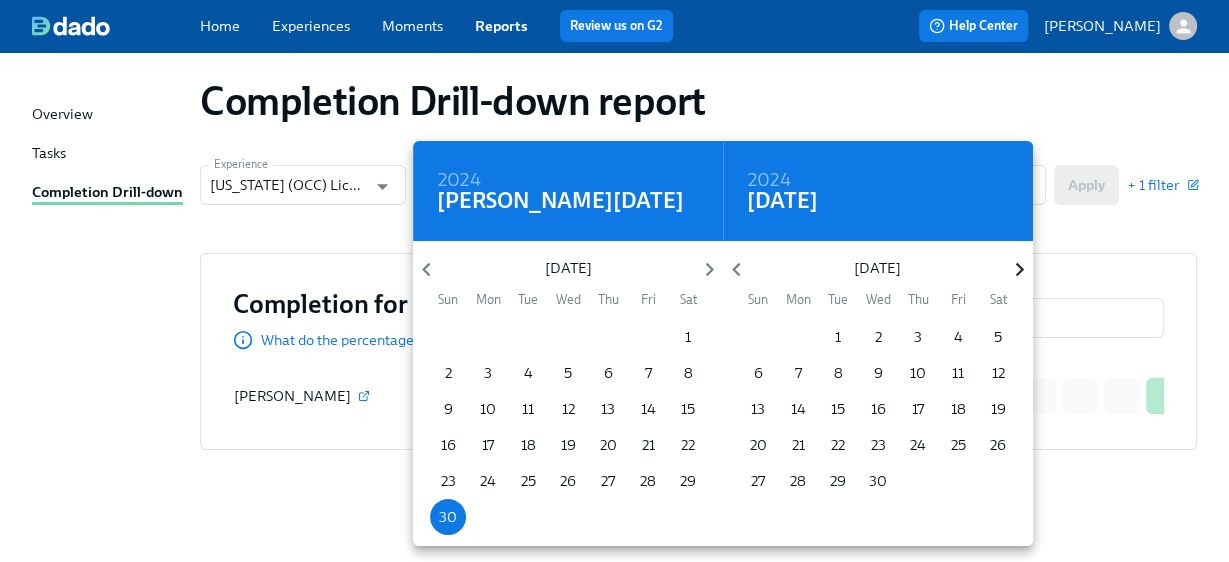 click 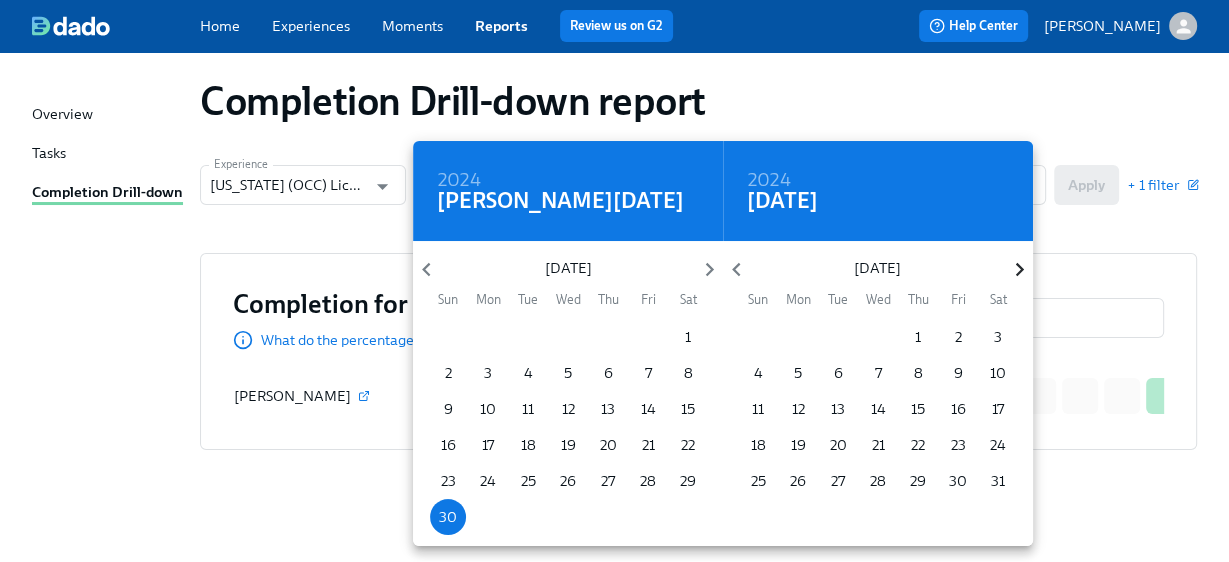 click 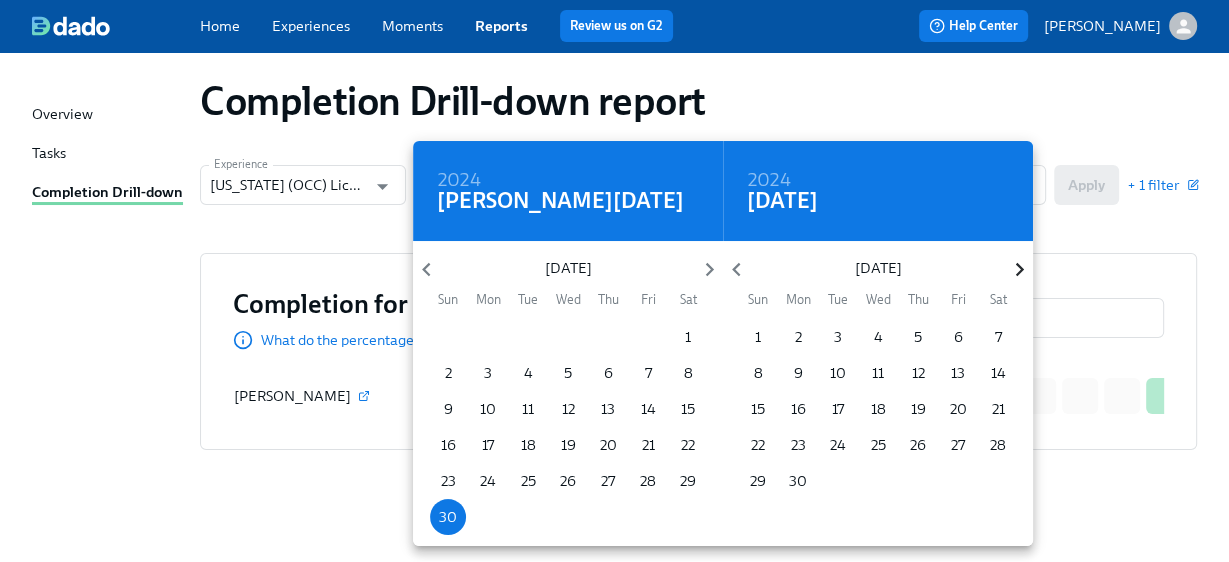 click 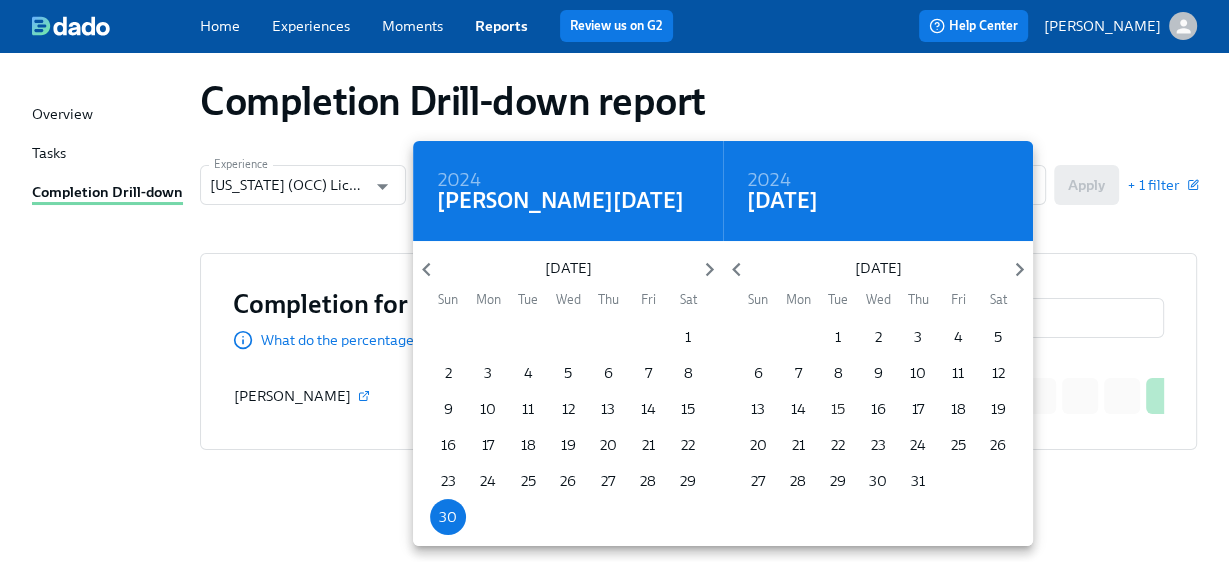 click on "15" at bounding box center [838, 409] 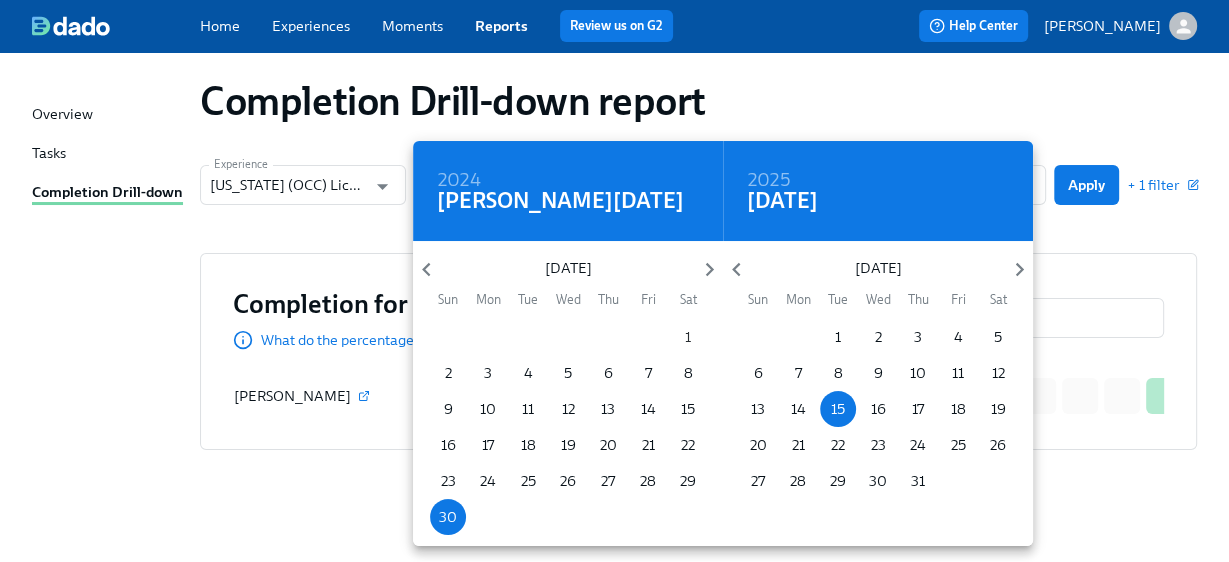 click on "1" at bounding box center [688, 337] 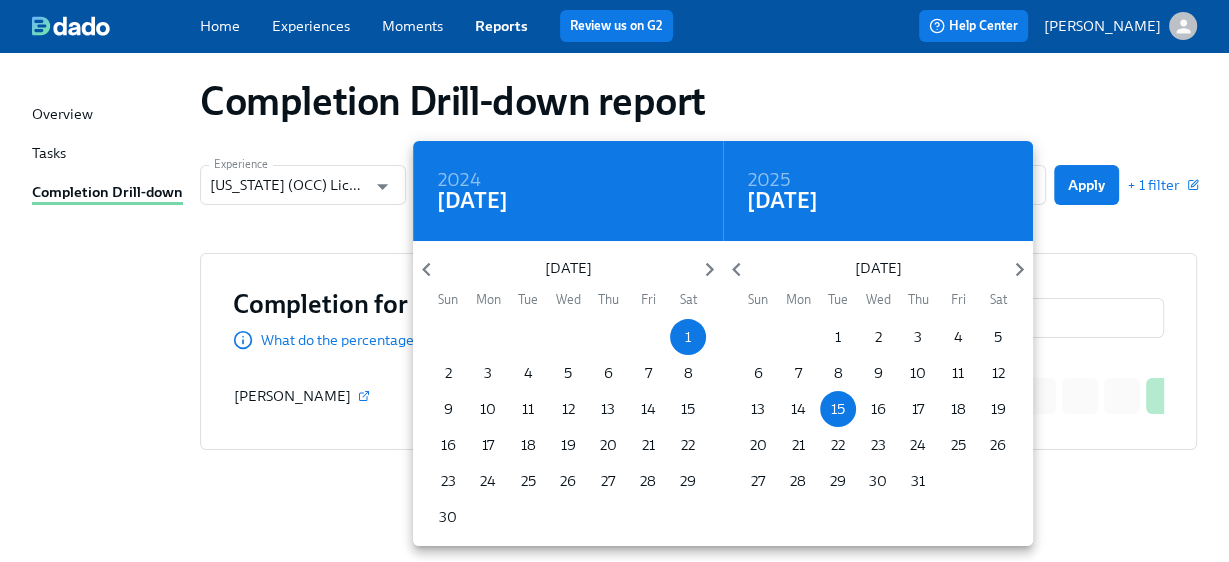 click at bounding box center (614, 281) 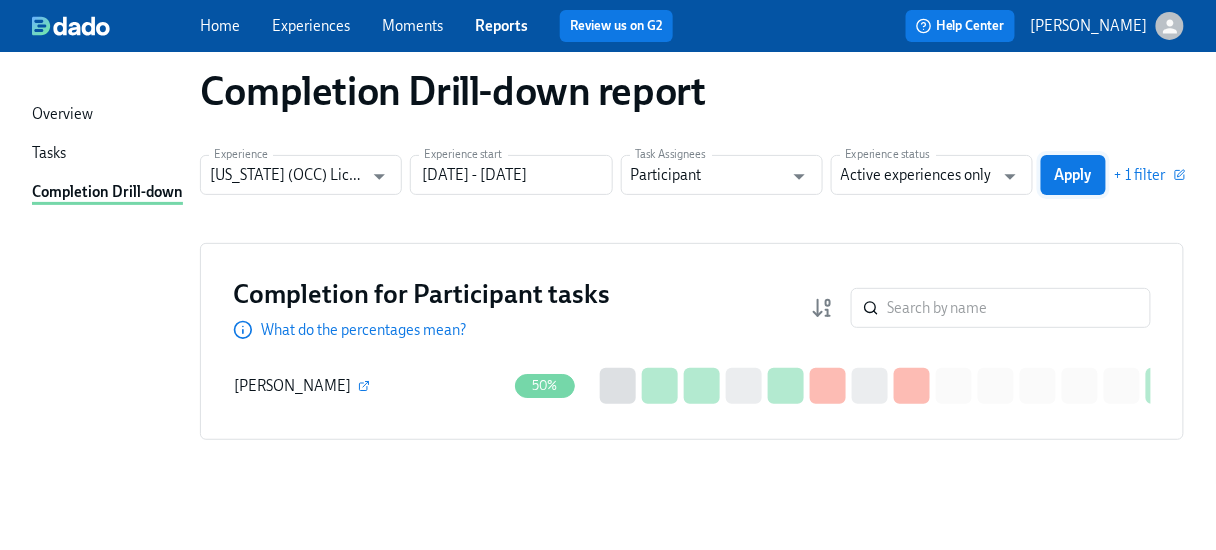 click on "Apply" at bounding box center [1073, 175] 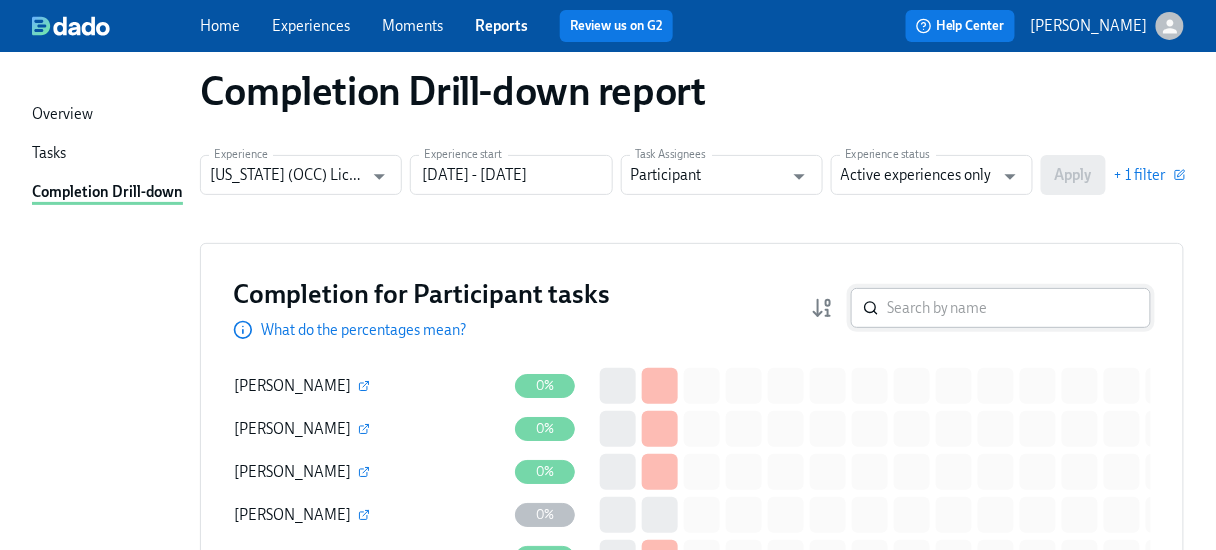 click at bounding box center [1019, 308] 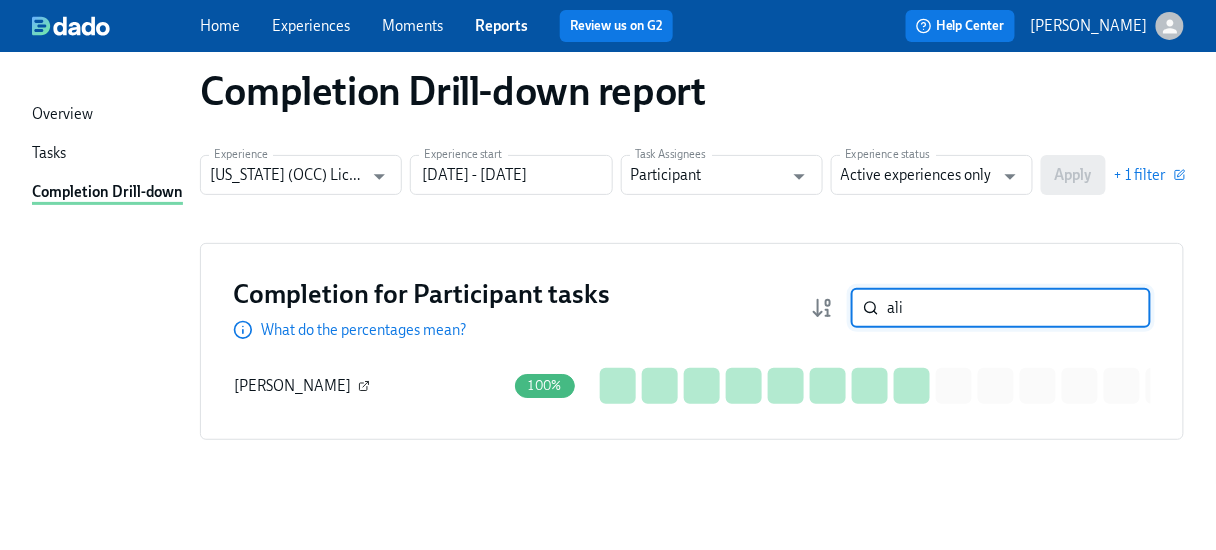 type on "ali" 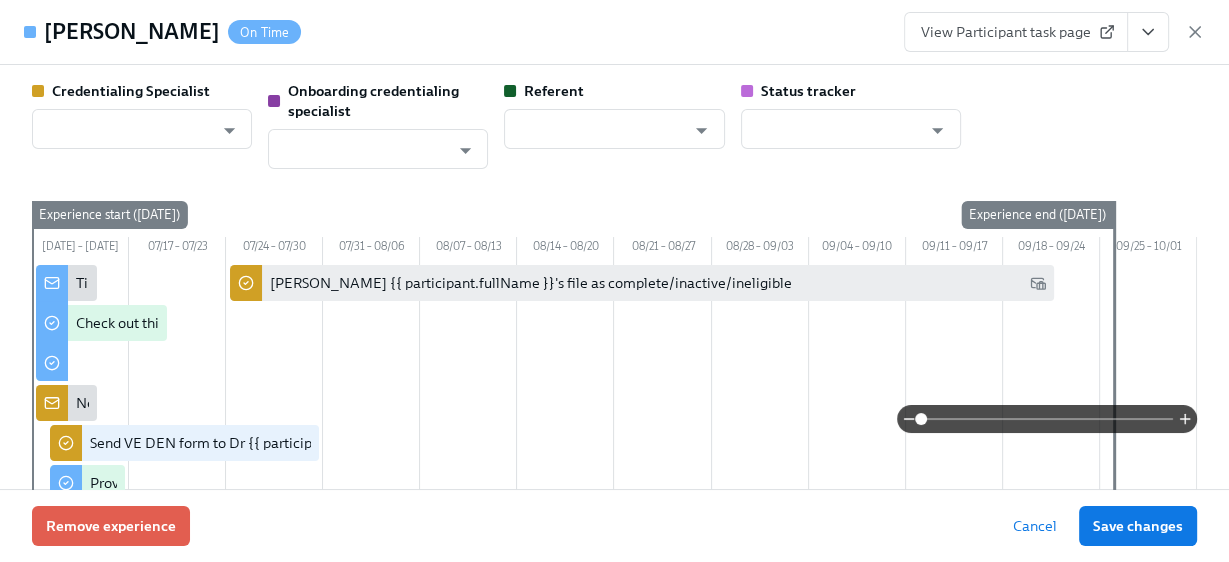type on "[PERSON_NAME]" 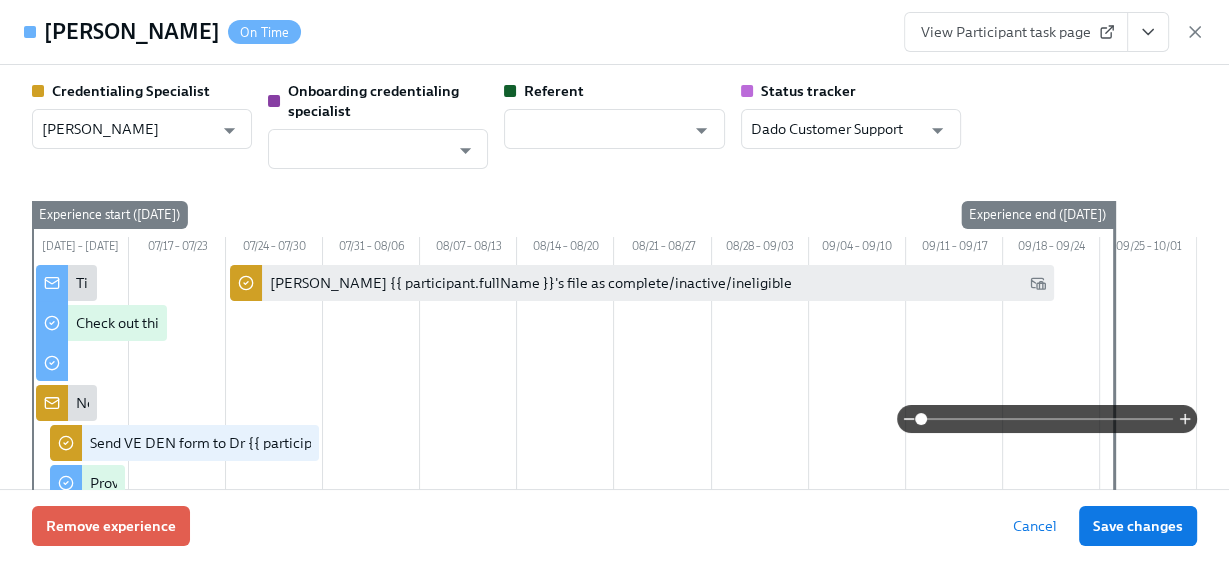 click on "View Participant task page" at bounding box center [1016, 32] 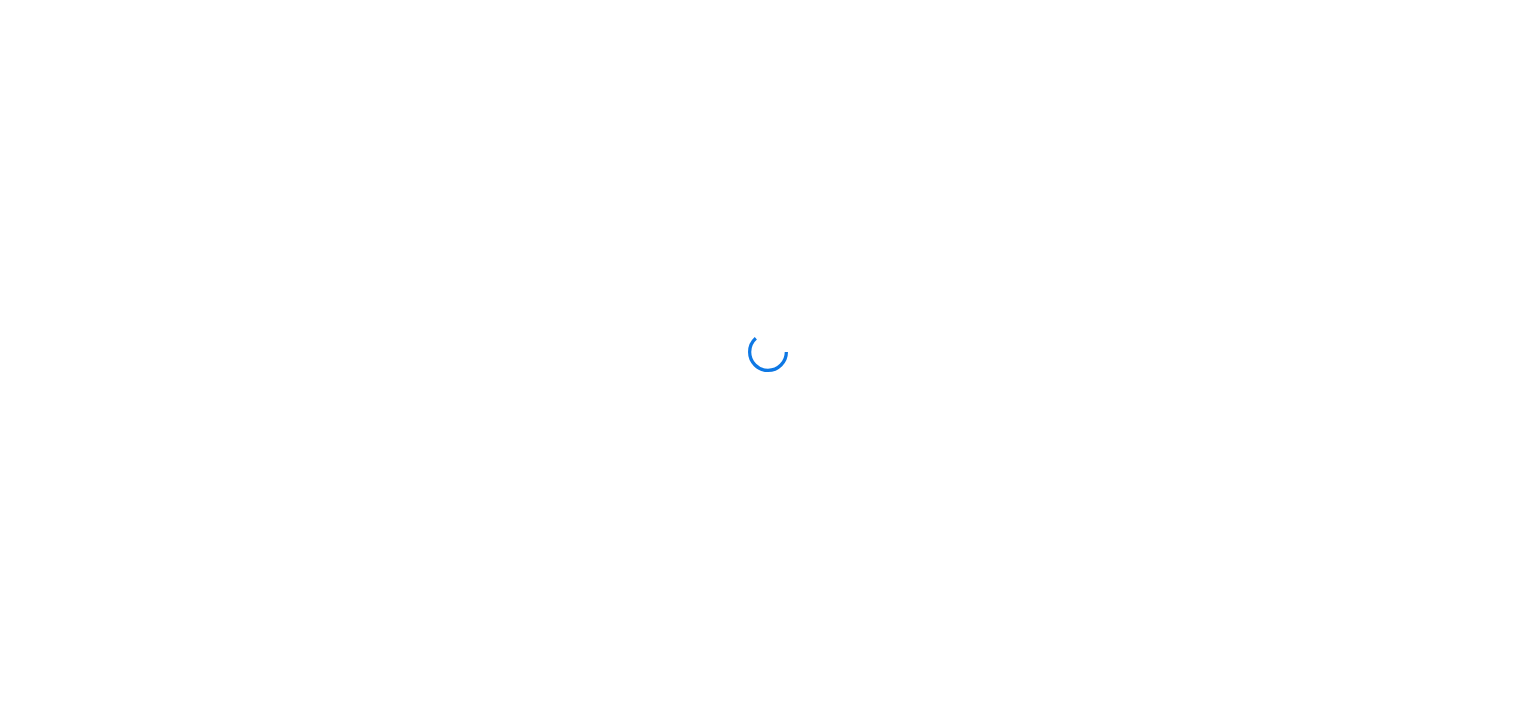 scroll, scrollTop: 0, scrollLeft: 0, axis: both 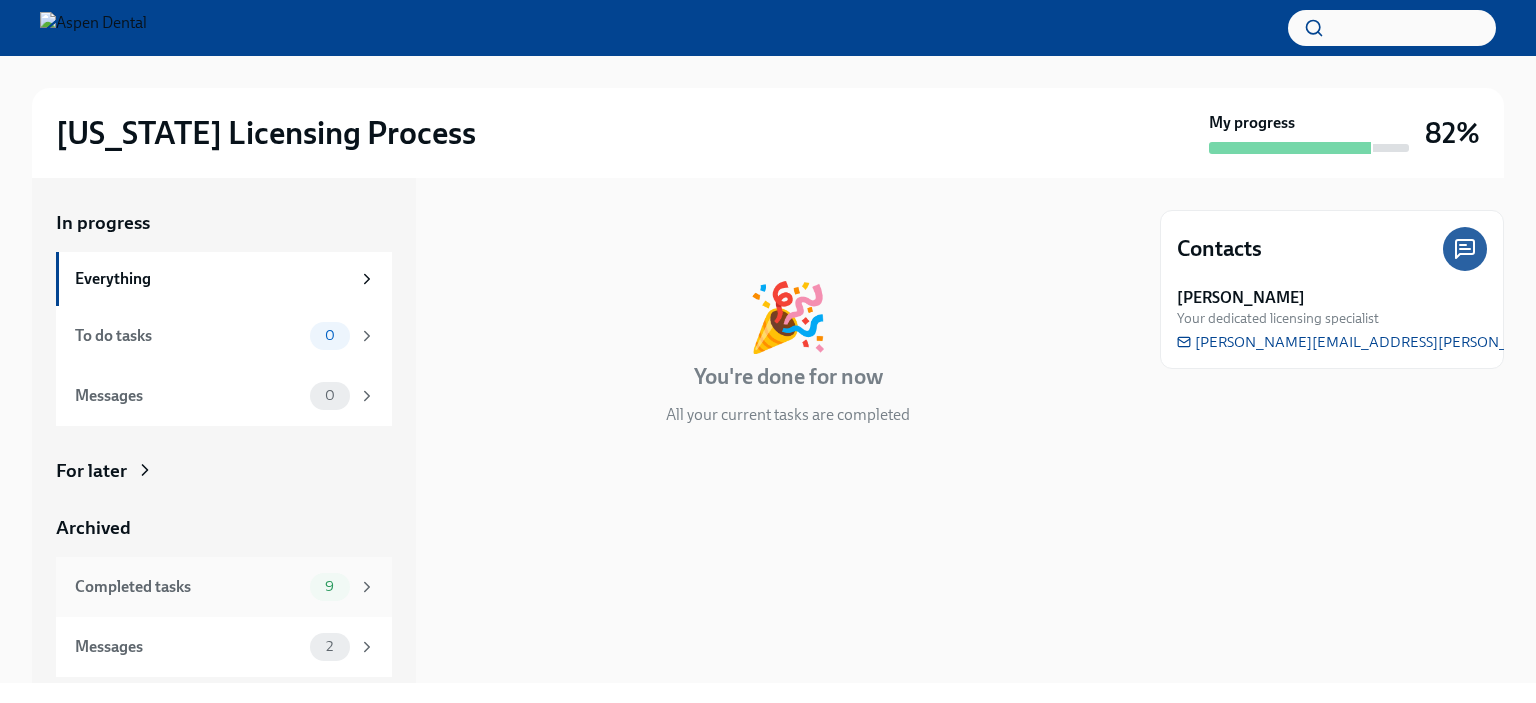 click on "Completed tasks" at bounding box center (188, 587) 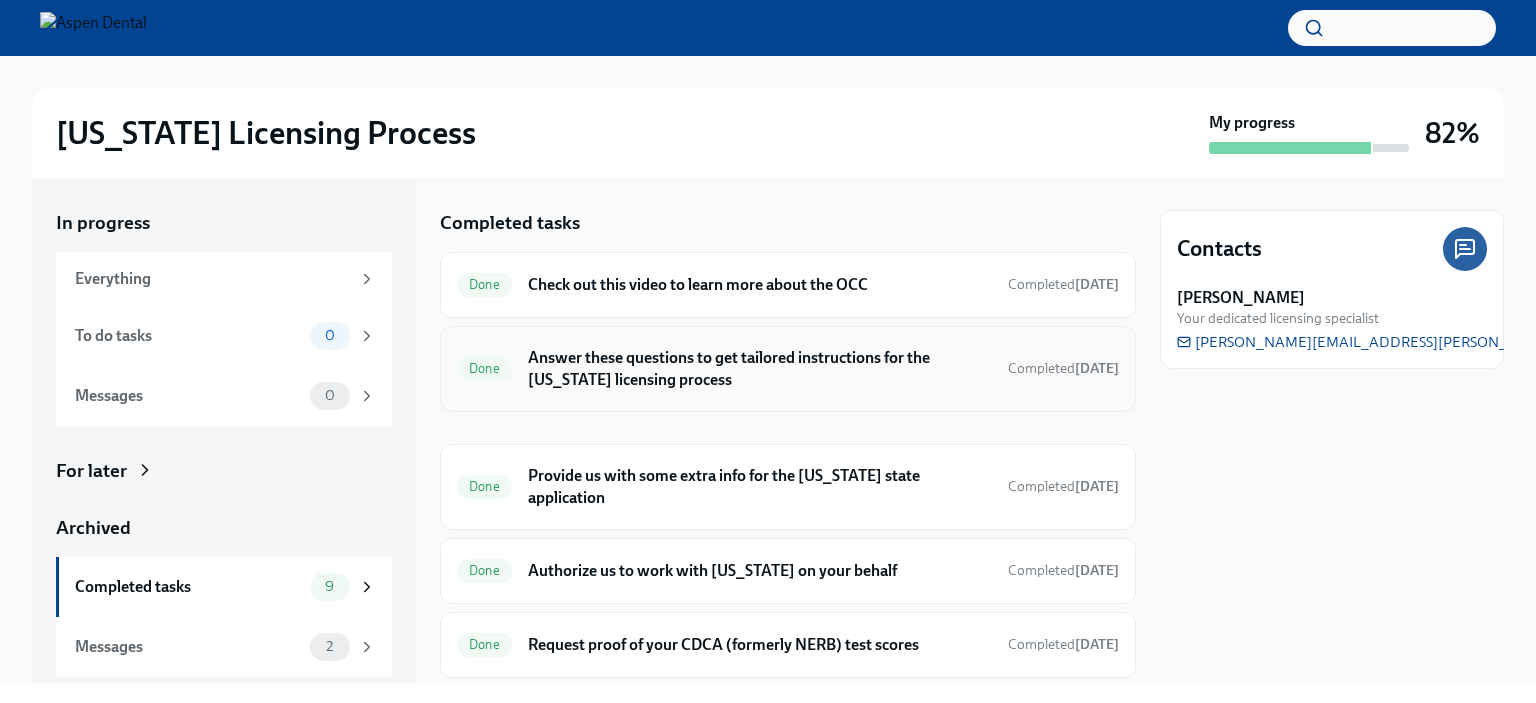 click on "Answer these questions to get tailored instructions for the [US_STATE] licensing process" at bounding box center (760, 369) 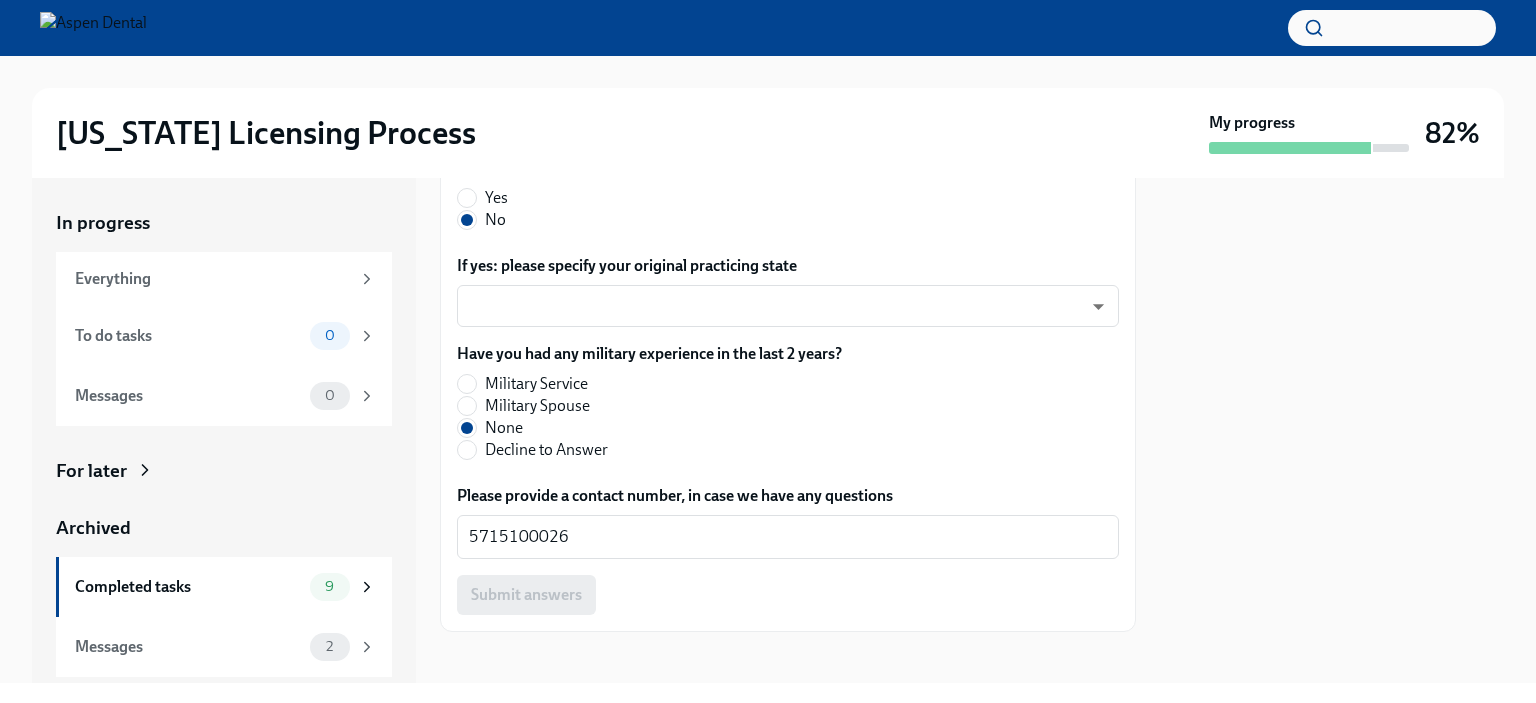 scroll, scrollTop: 2372, scrollLeft: 0, axis: vertical 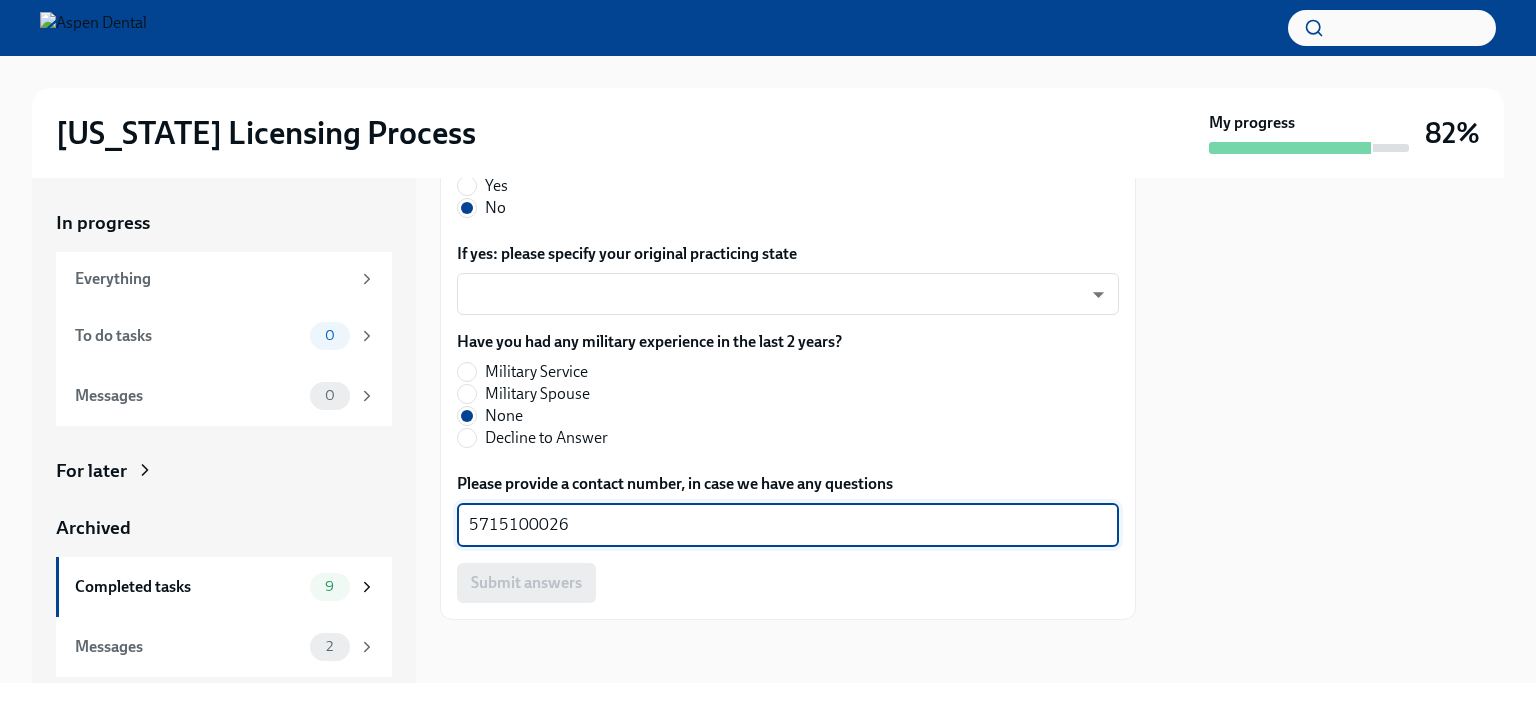 drag, startPoint x: 537, startPoint y: 523, endPoint x: 386, endPoint y: 521, distance: 151.01324 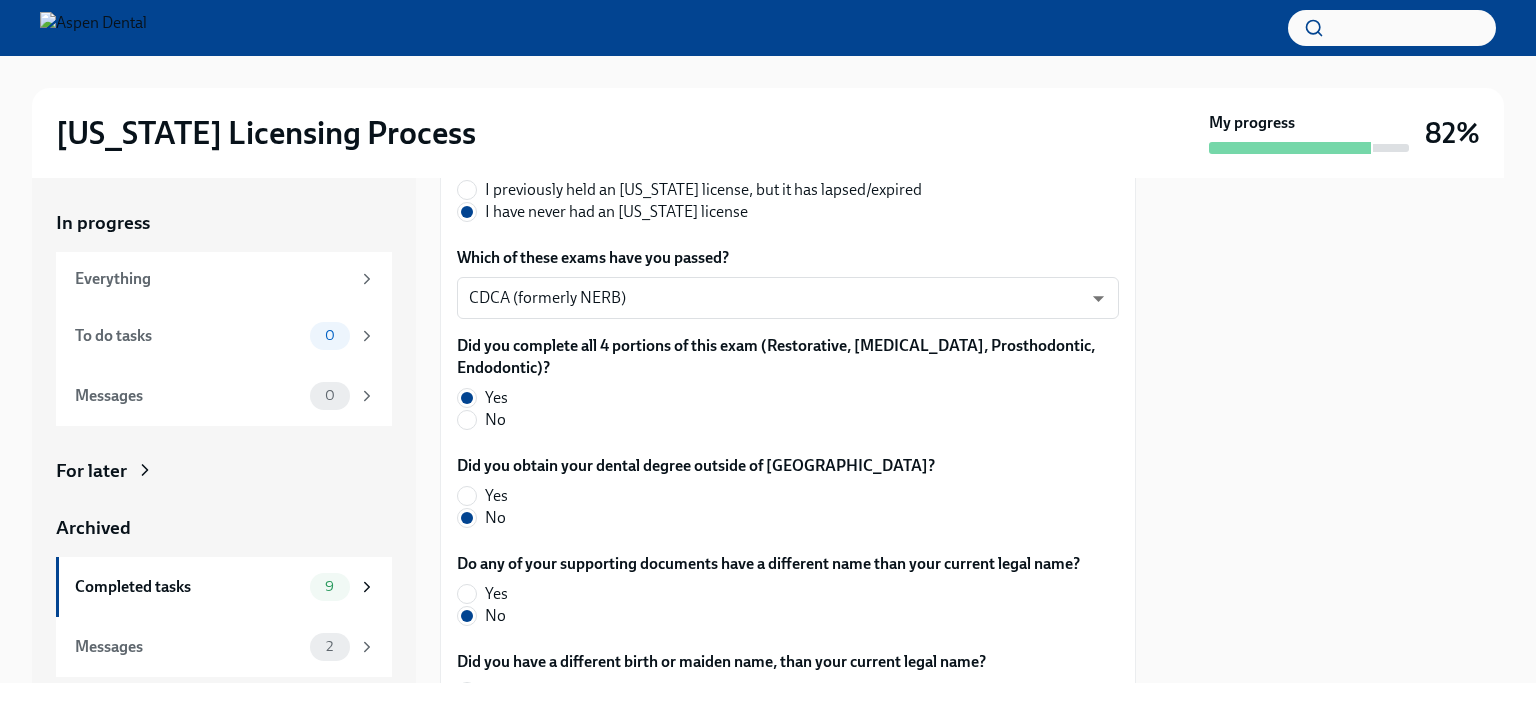 scroll, scrollTop: 872, scrollLeft: 0, axis: vertical 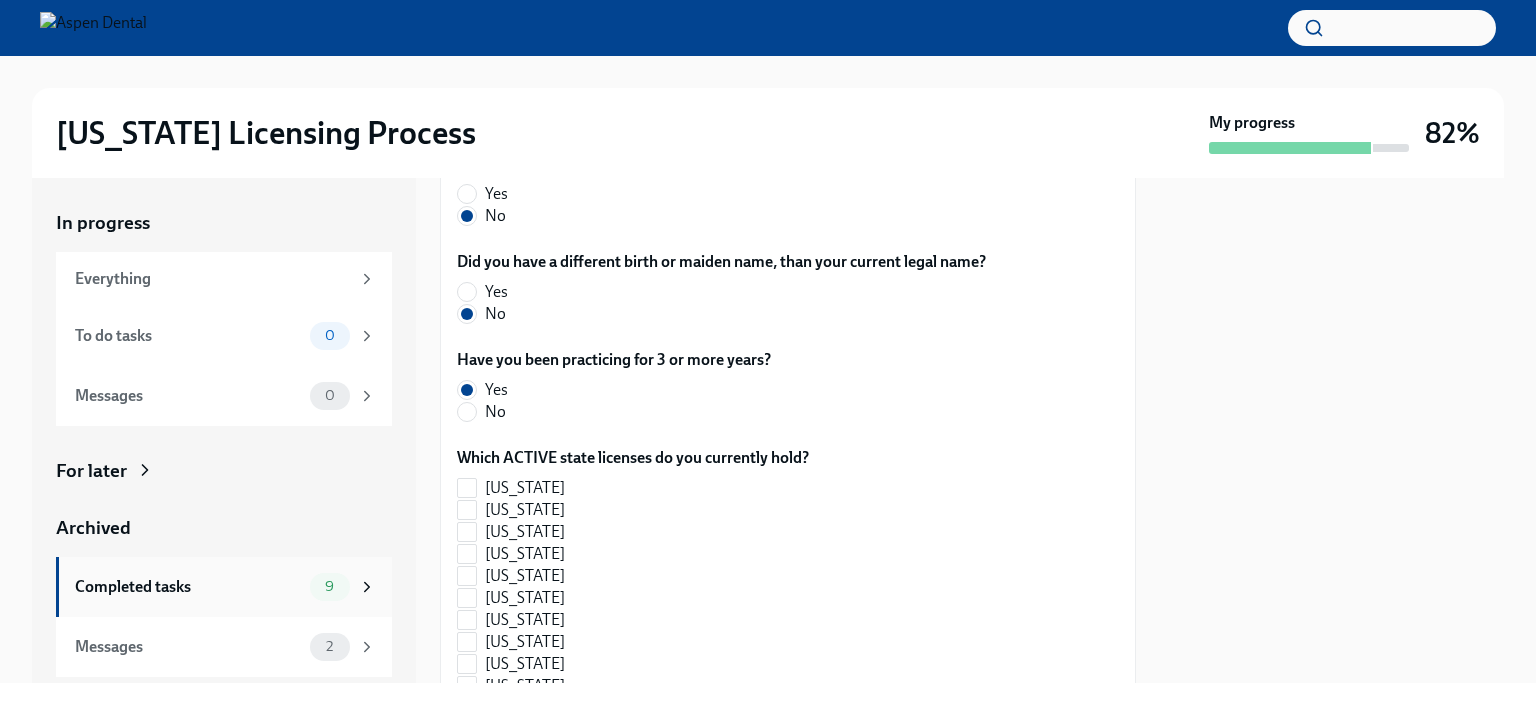 click on "Completed tasks" at bounding box center (188, 587) 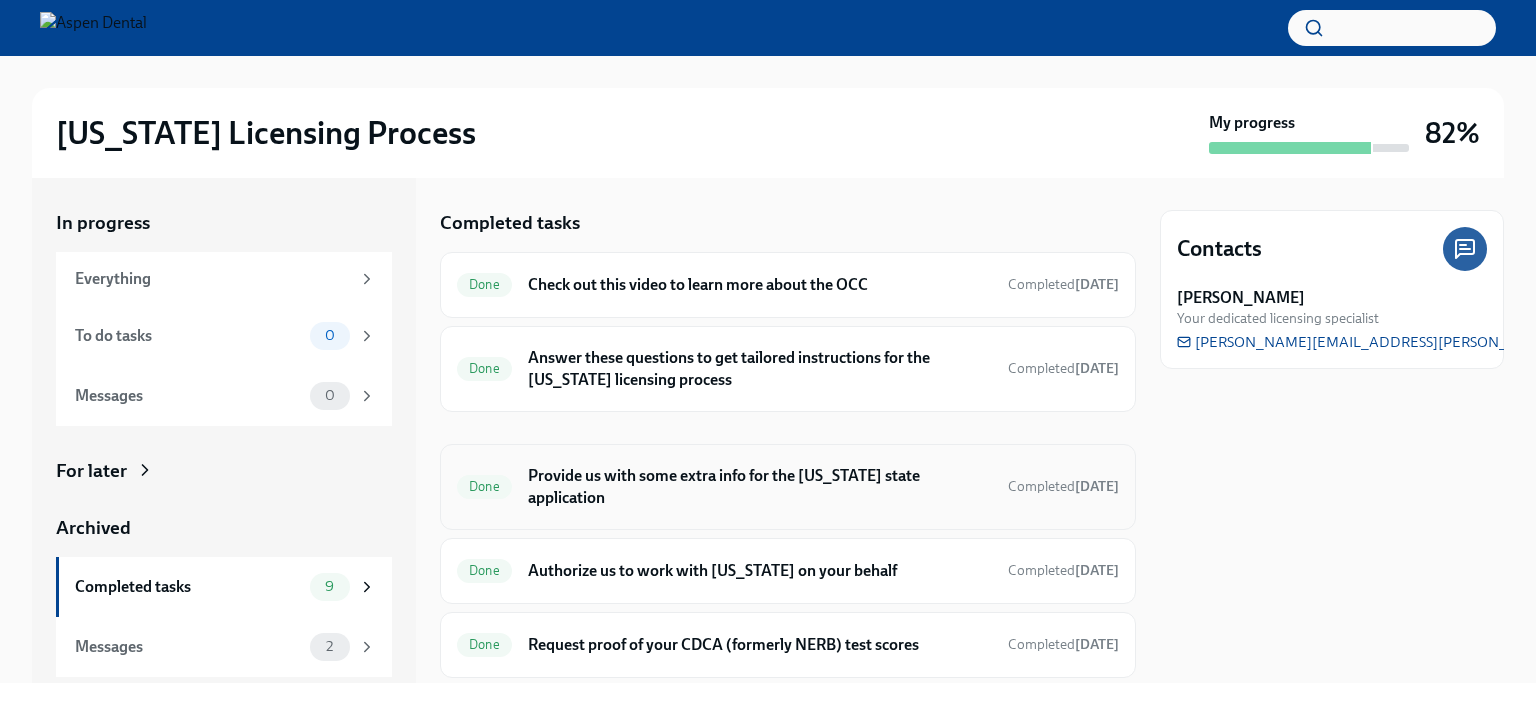 click on "Provide us with some extra info for the [US_STATE] state application" at bounding box center (760, 487) 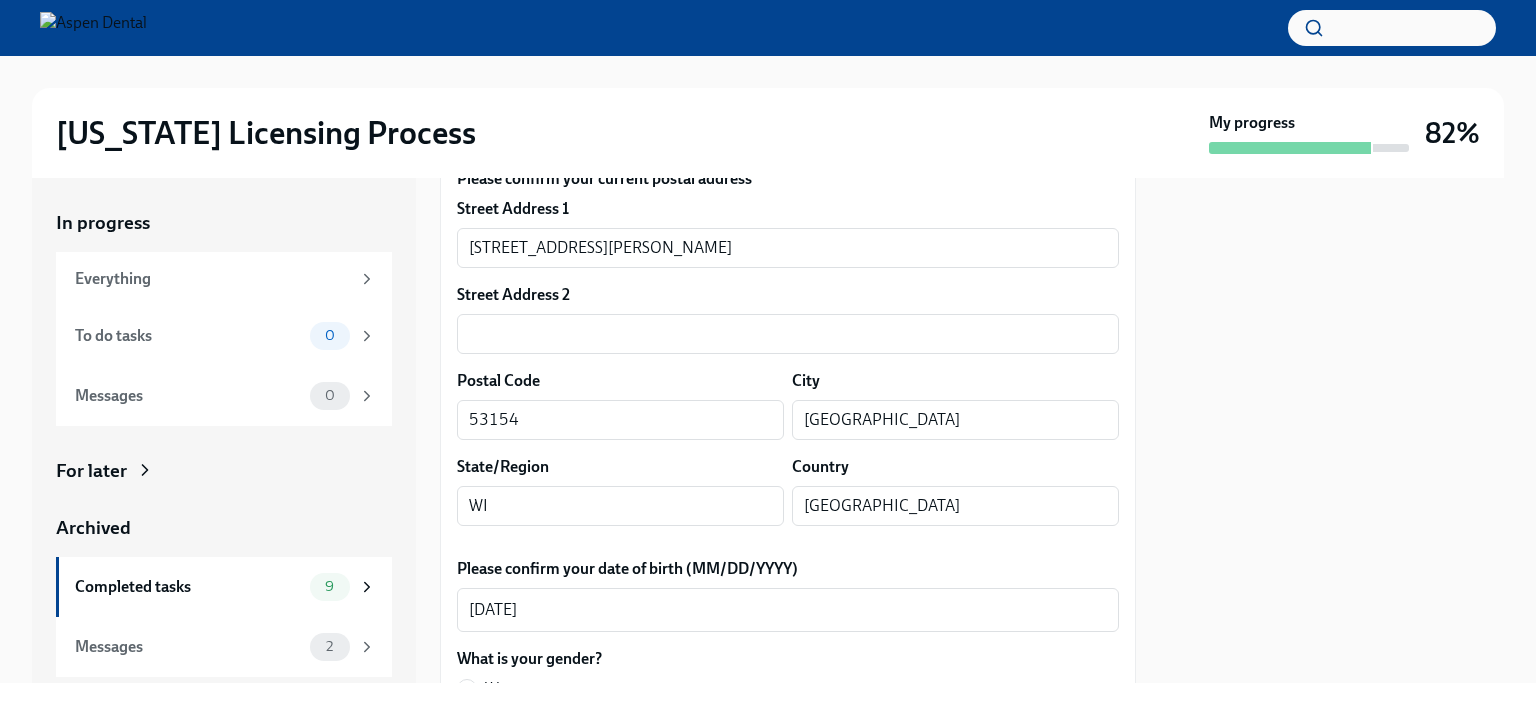 scroll, scrollTop: 200, scrollLeft: 0, axis: vertical 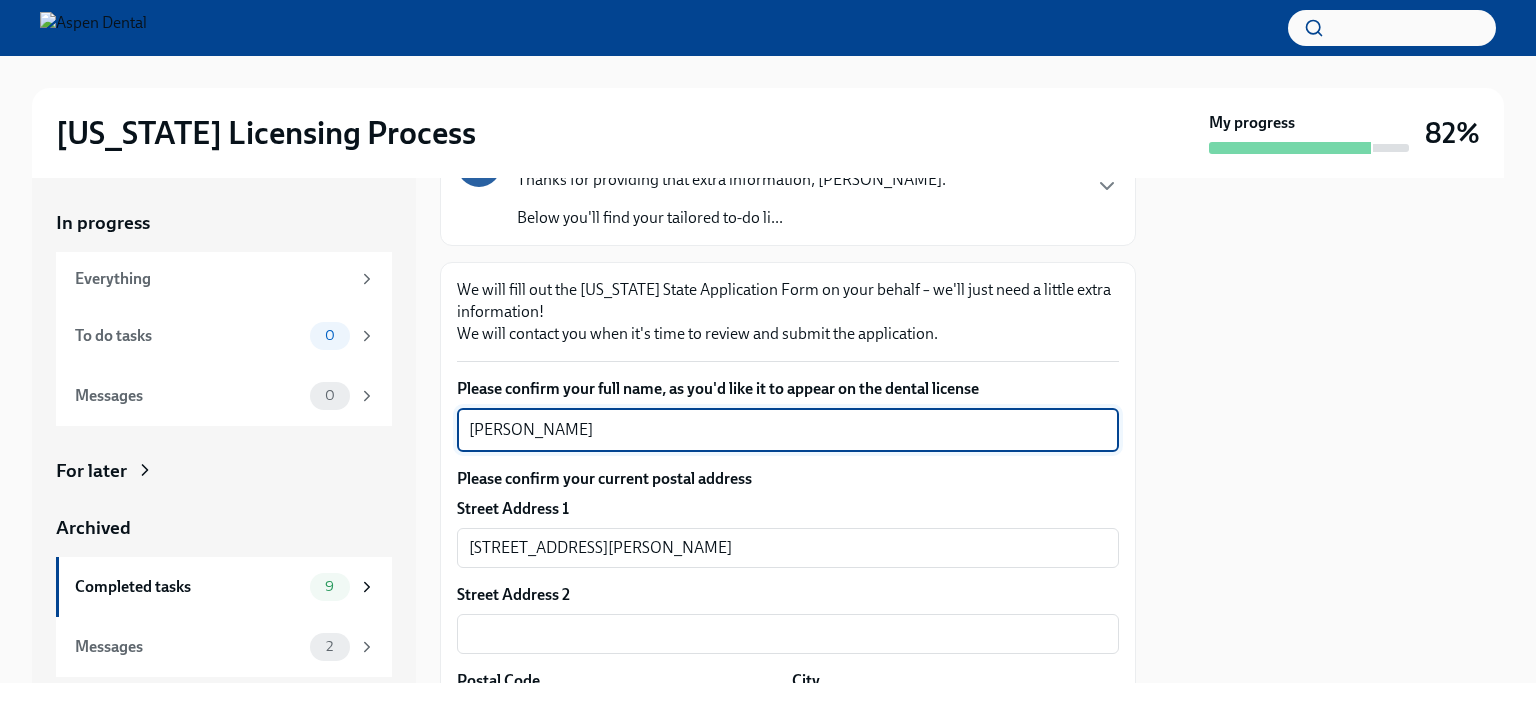 drag, startPoint x: 584, startPoint y: 427, endPoint x: 446, endPoint y: 432, distance: 138.09055 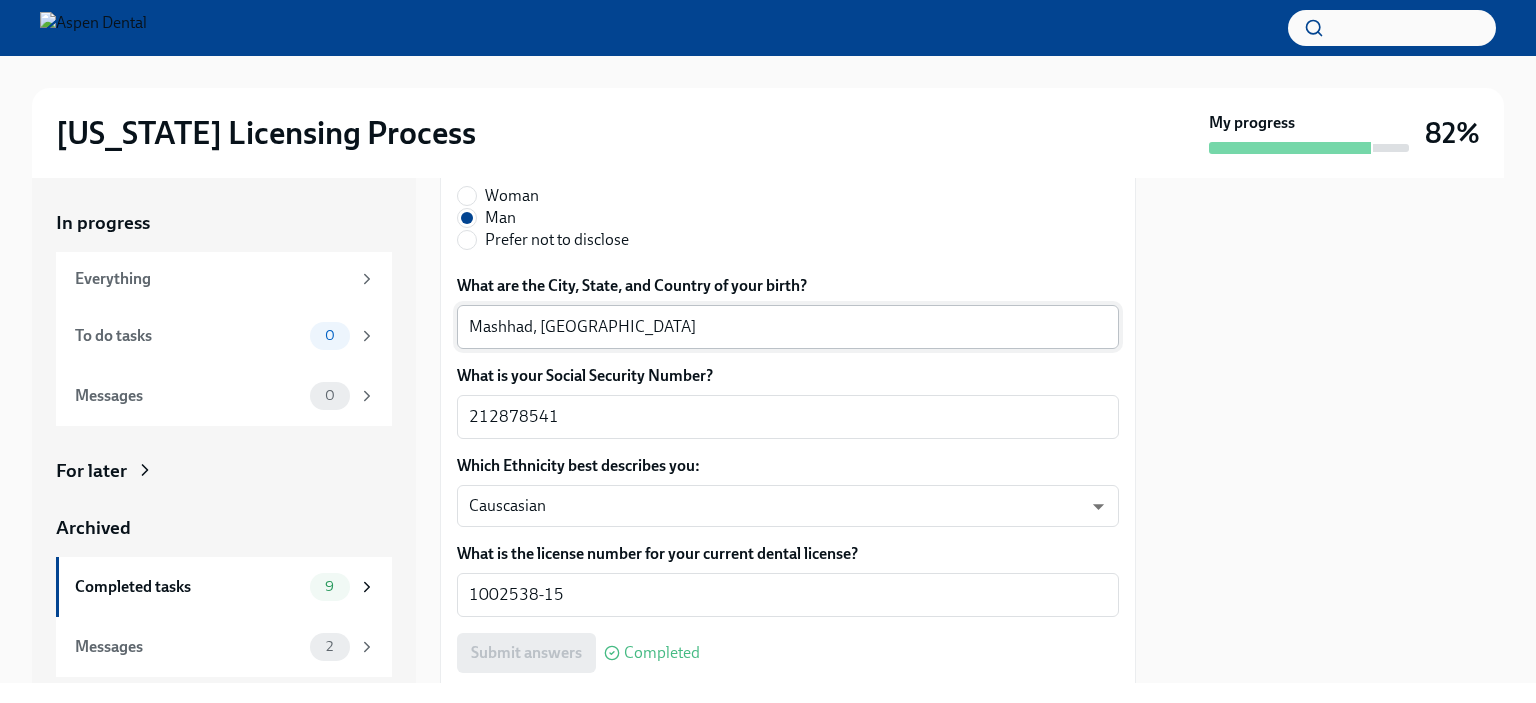 scroll, scrollTop: 1000, scrollLeft: 0, axis: vertical 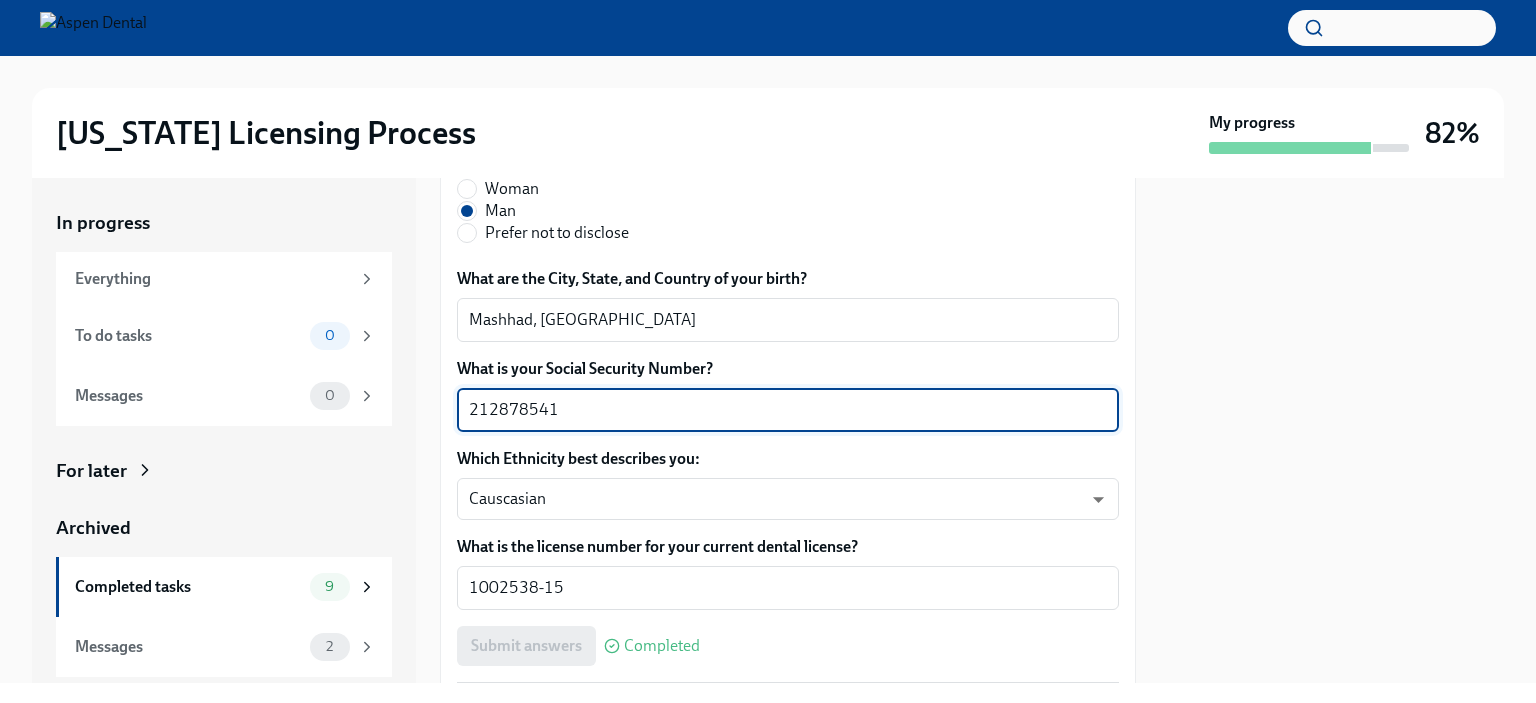 drag, startPoint x: 577, startPoint y: 410, endPoint x: 401, endPoint y: 388, distance: 177.36967 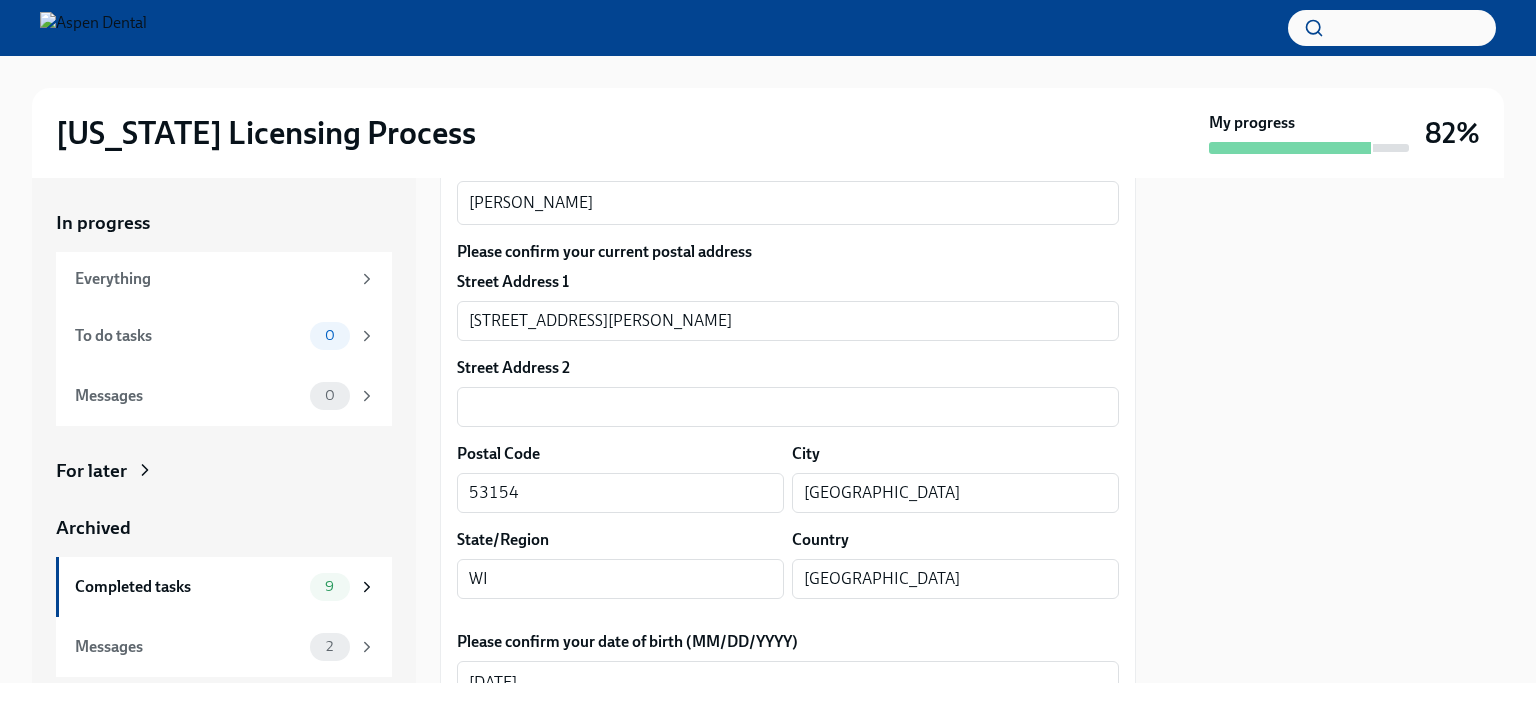 scroll, scrollTop: 400, scrollLeft: 0, axis: vertical 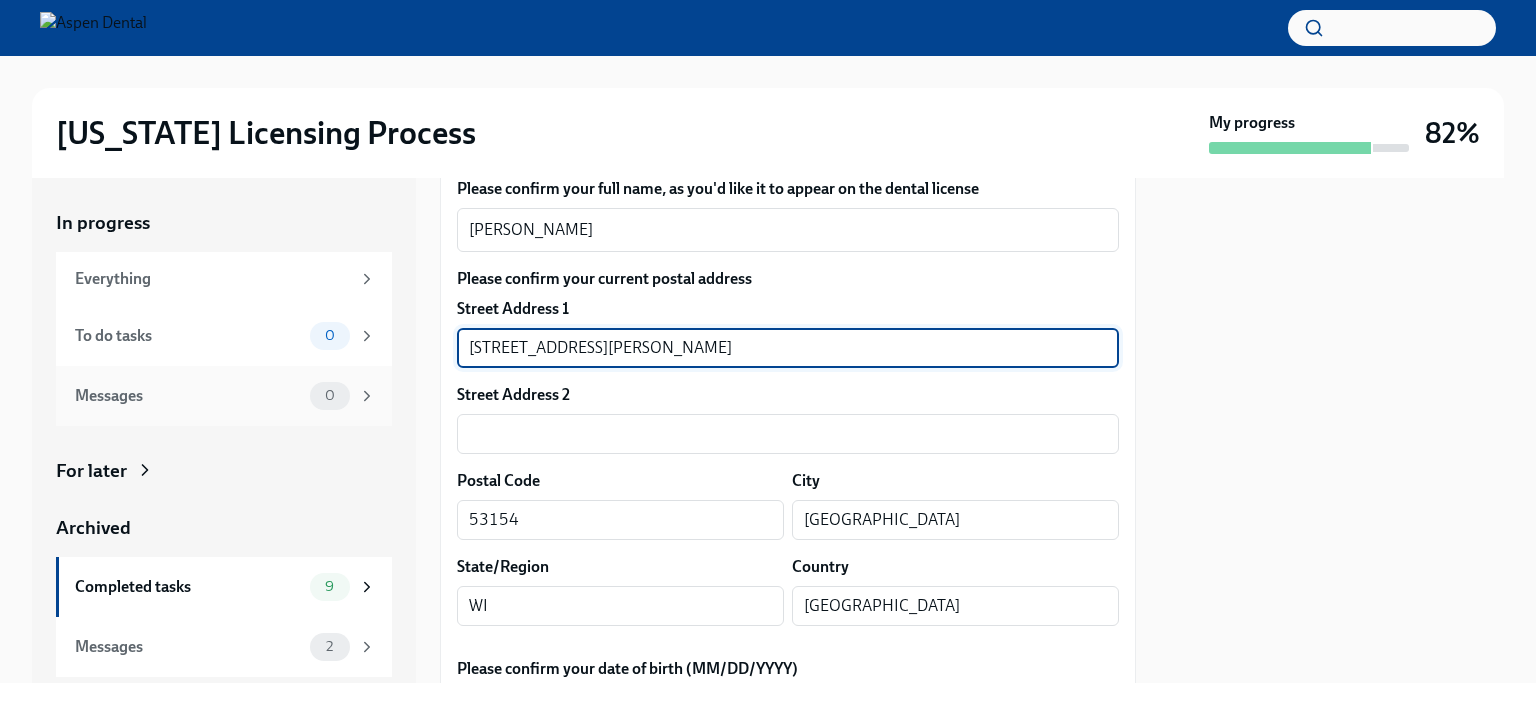 drag, startPoint x: 692, startPoint y: 343, endPoint x: 240, endPoint y: 370, distance: 452.8057 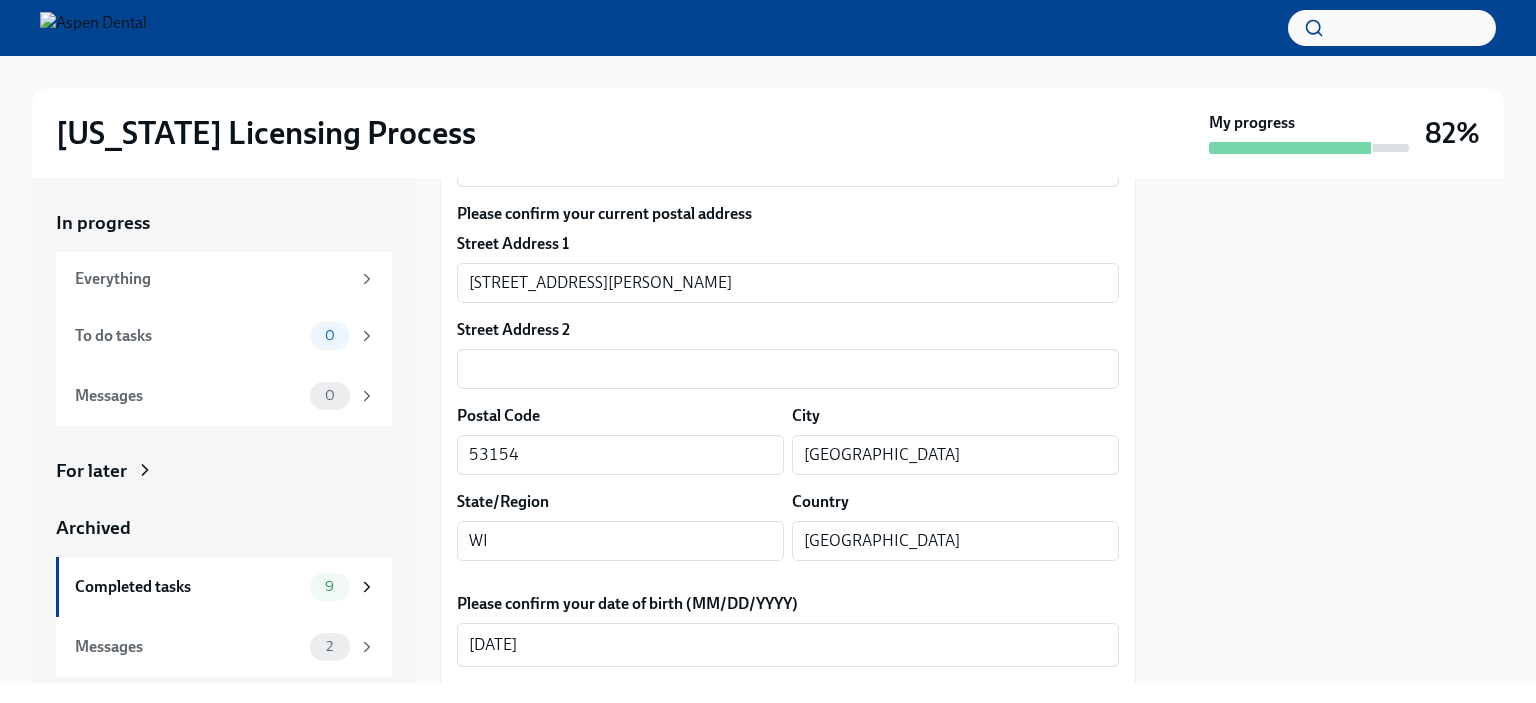 scroll, scrollTop: 500, scrollLeft: 0, axis: vertical 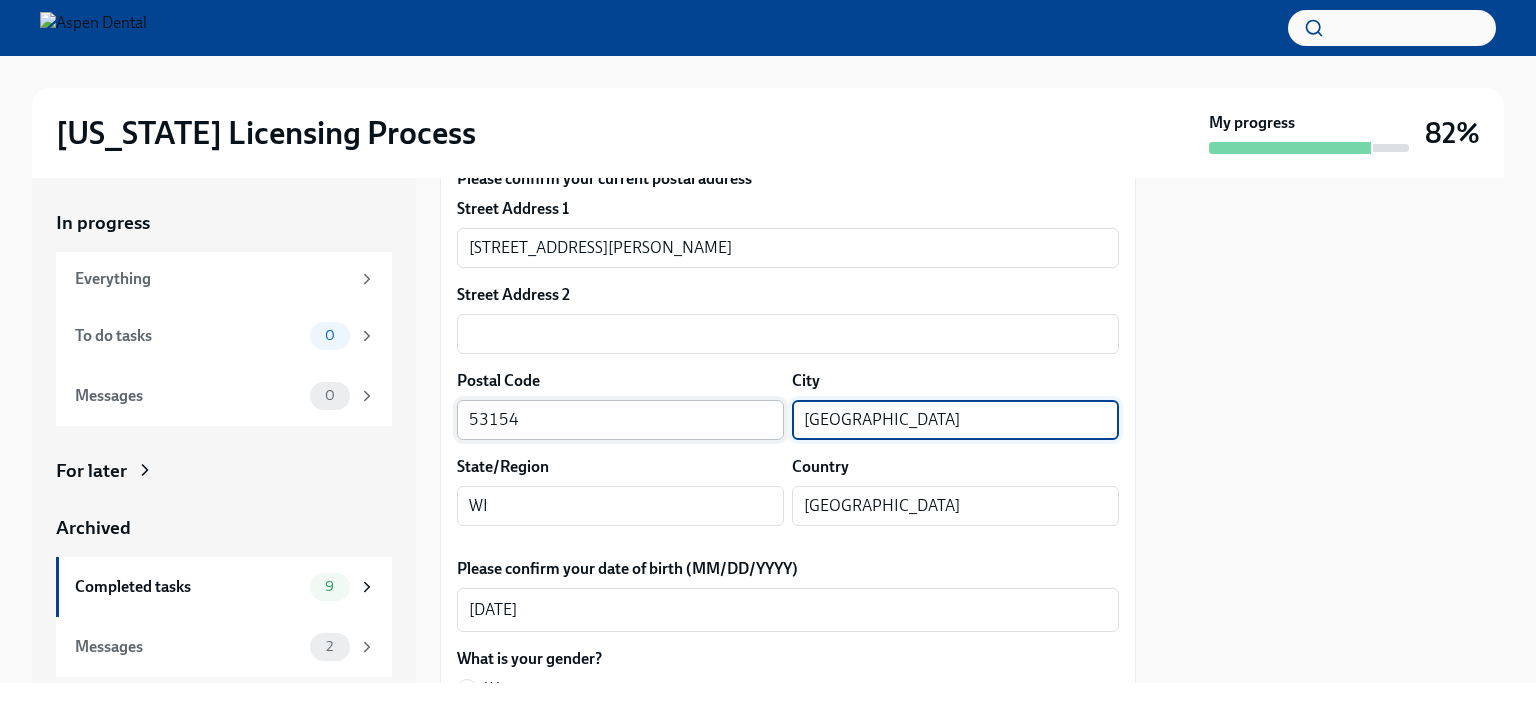 drag, startPoint x: 885, startPoint y: 411, endPoint x: 765, endPoint y: 422, distance: 120.50311 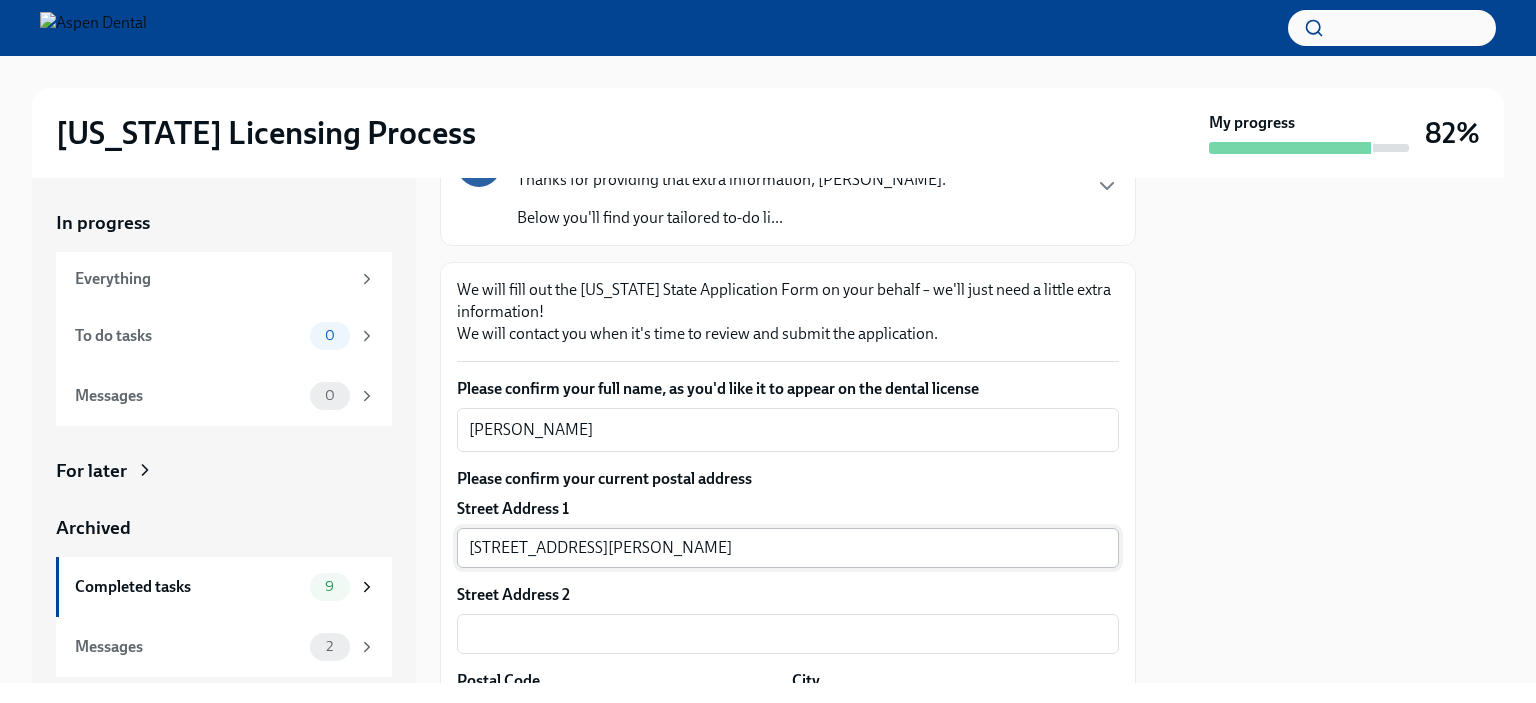 scroll, scrollTop: 0, scrollLeft: 0, axis: both 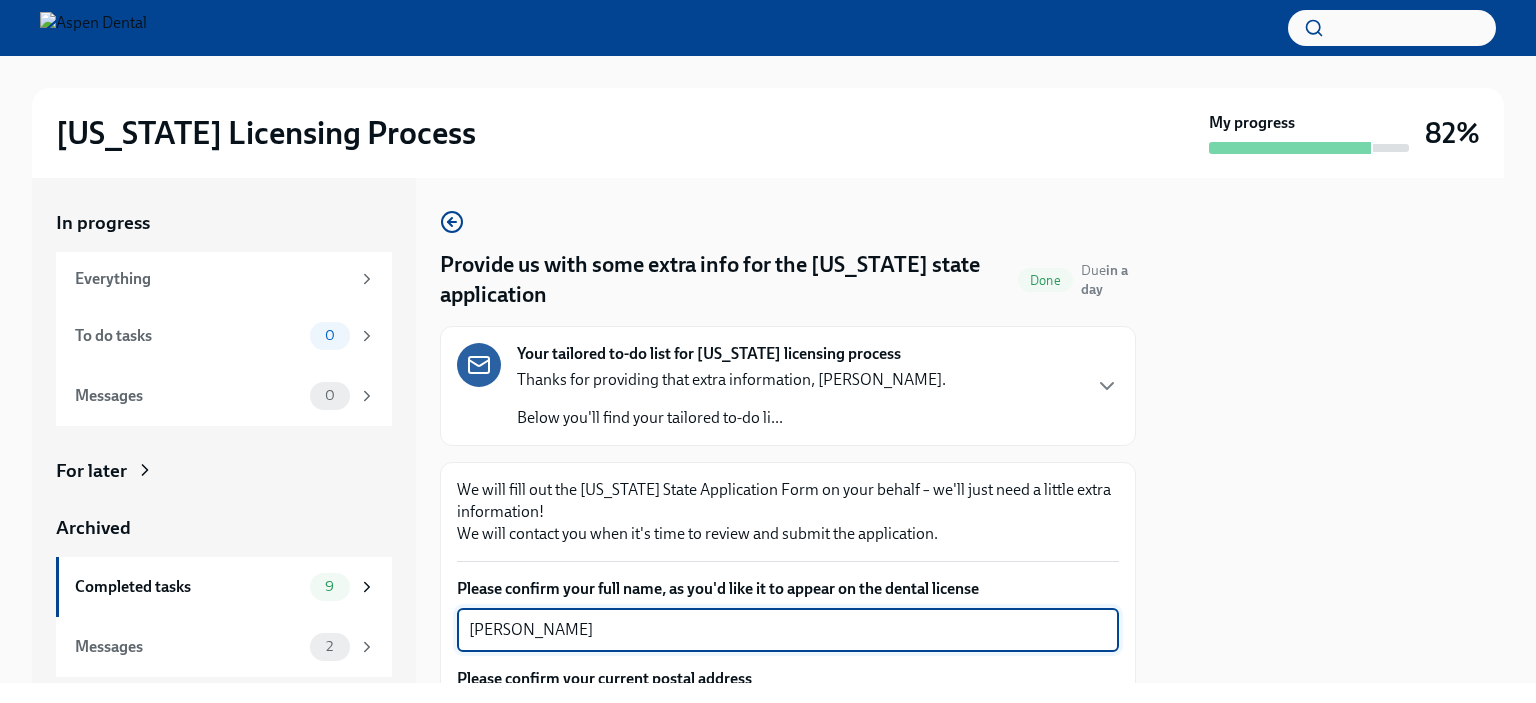 drag, startPoint x: 590, startPoint y: 629, endPoint x: 443, endPoint y: 627, distance: 147.01361 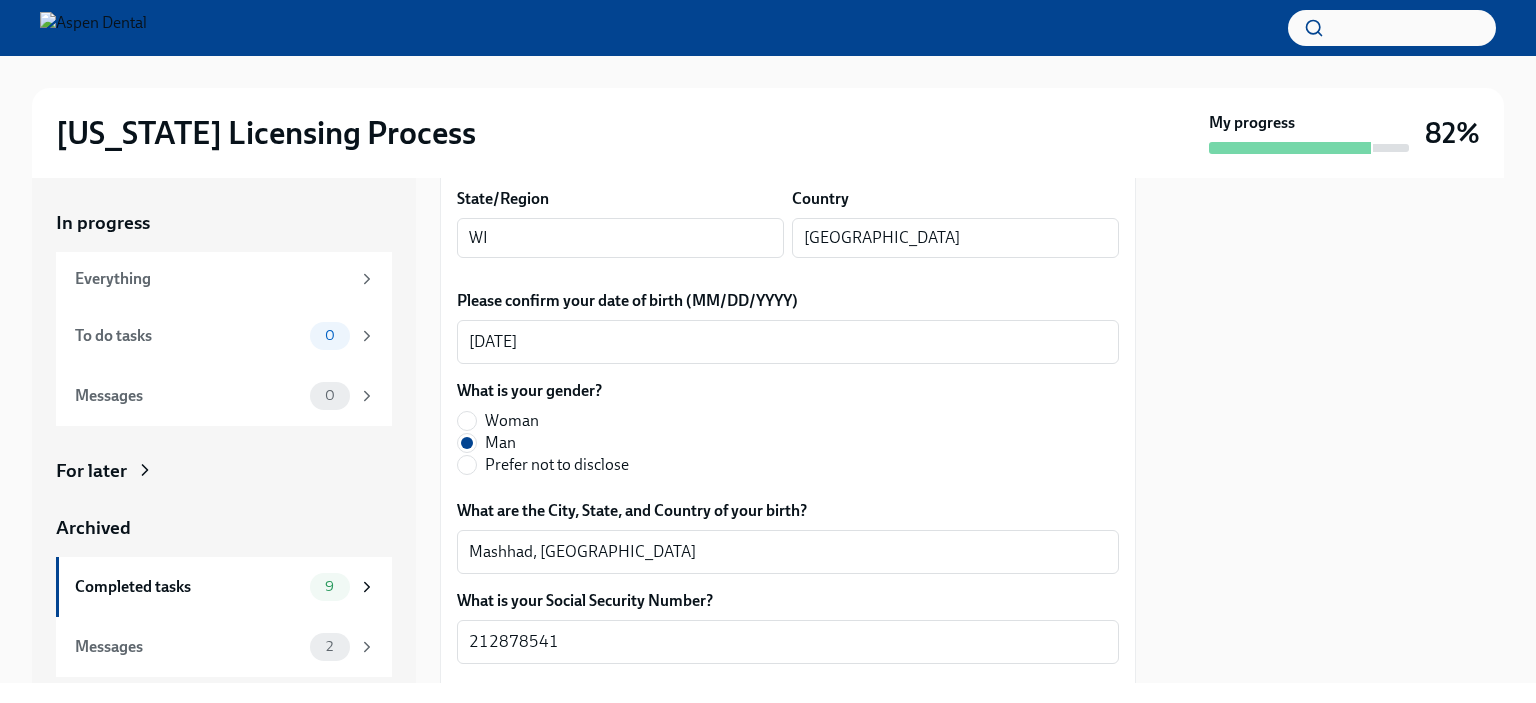 scroll, scrollTop: 800, scrollLeft: 0, axis: vertical 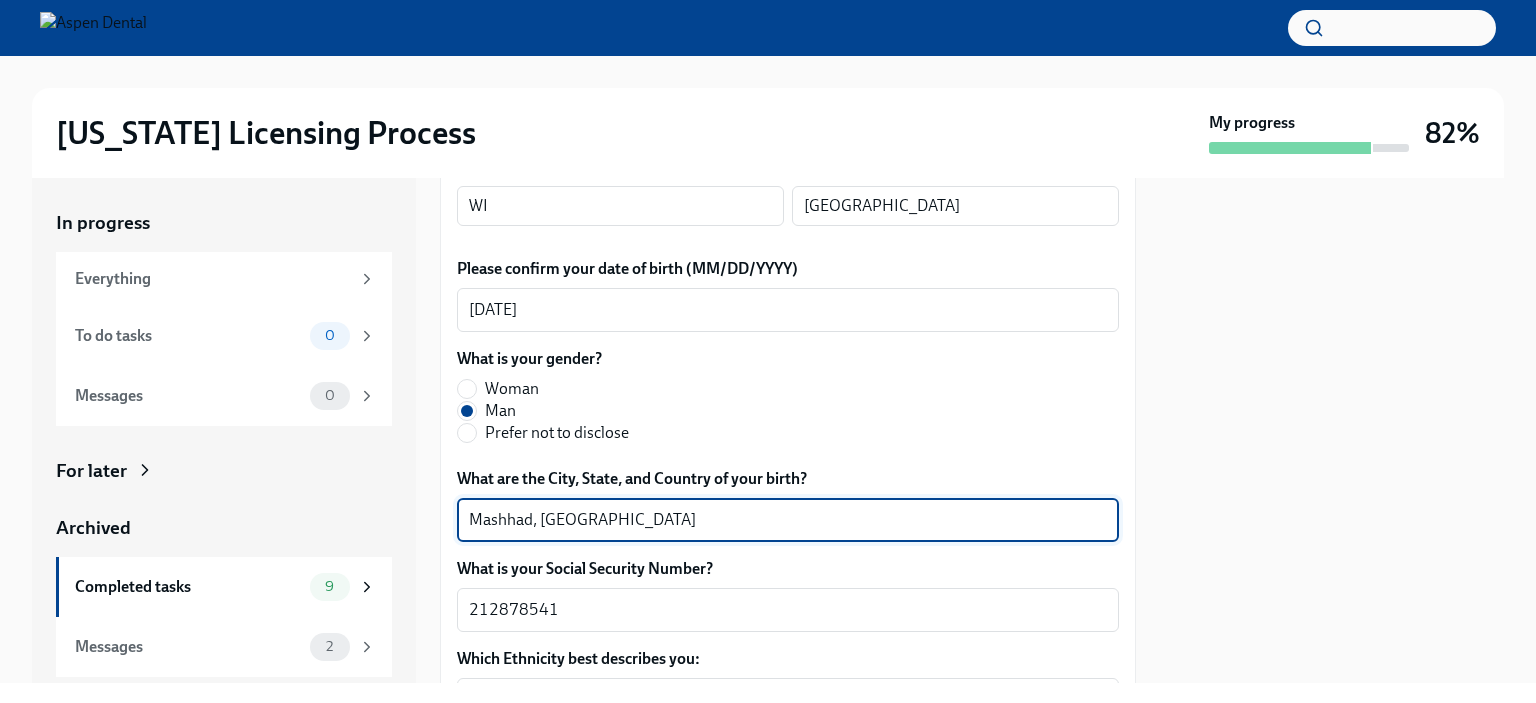 drag, startPoint x: 584, startPoint y: 519, endPoint x: 458, endPoint y: 525, distance: 126.14278 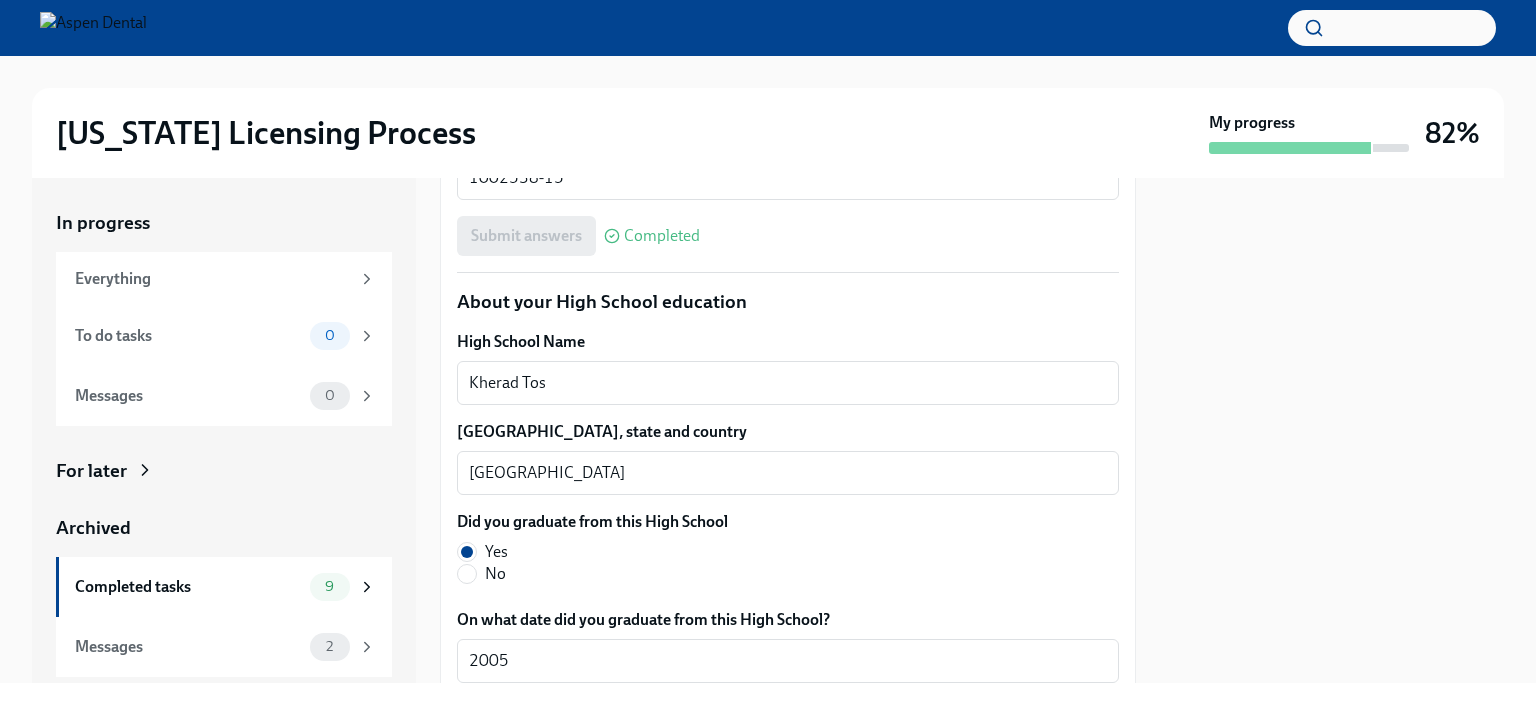 scroll, scrollTop: 1500, scrollLeft: 0, axis: vertical 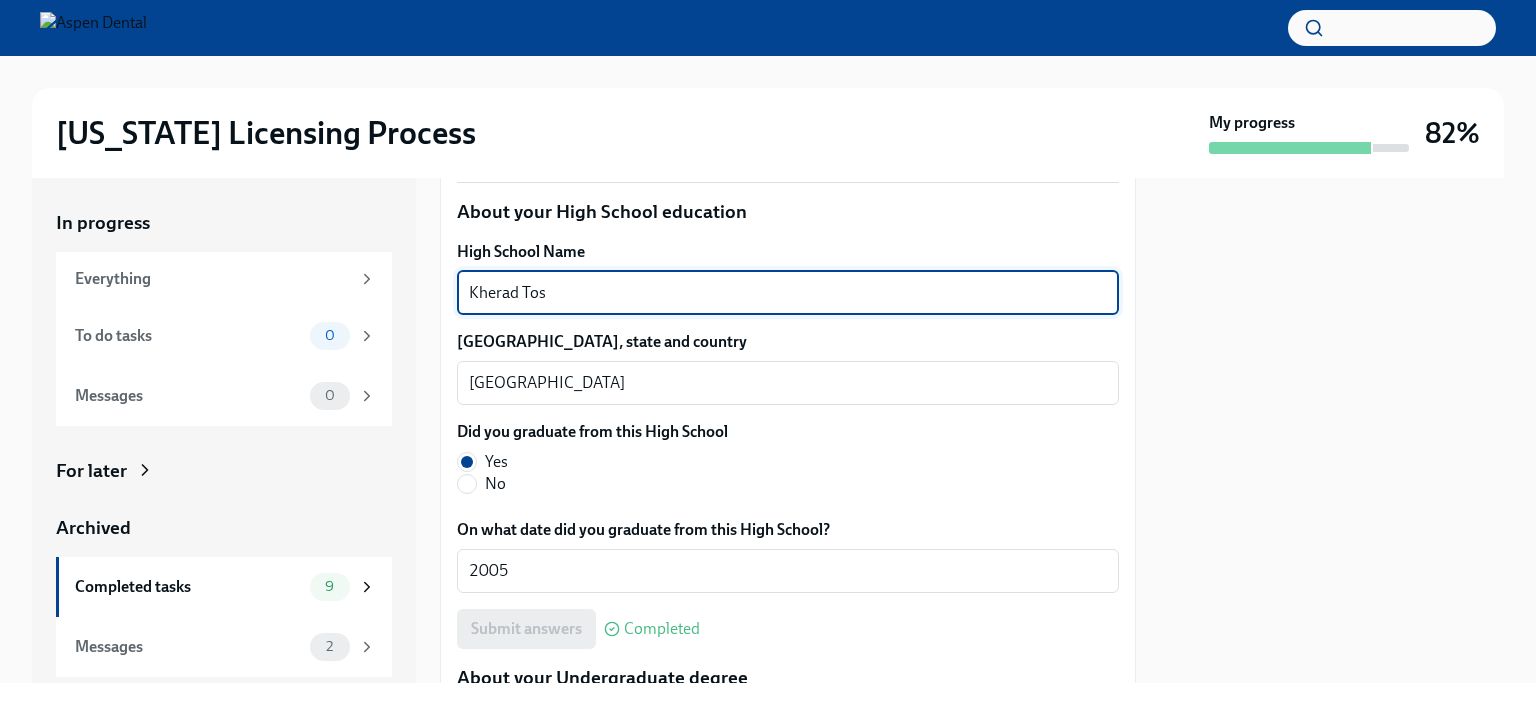 drag, startPoint x: 560, startPoint y: 295, endPoint x: 461, endPoint y: 294, distance: 99.00505 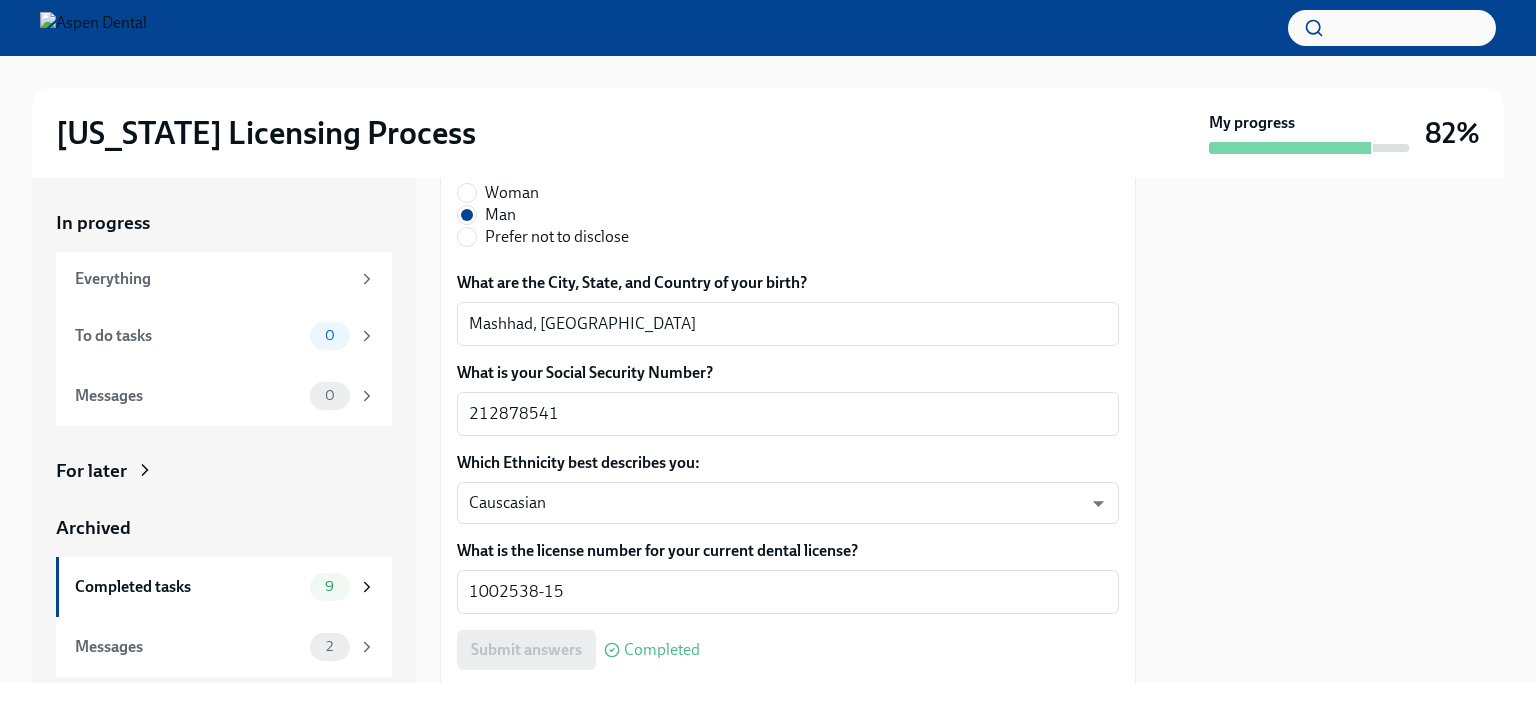scroll, scrollTop: 1000, scrollLeft: 0, axis: vertical 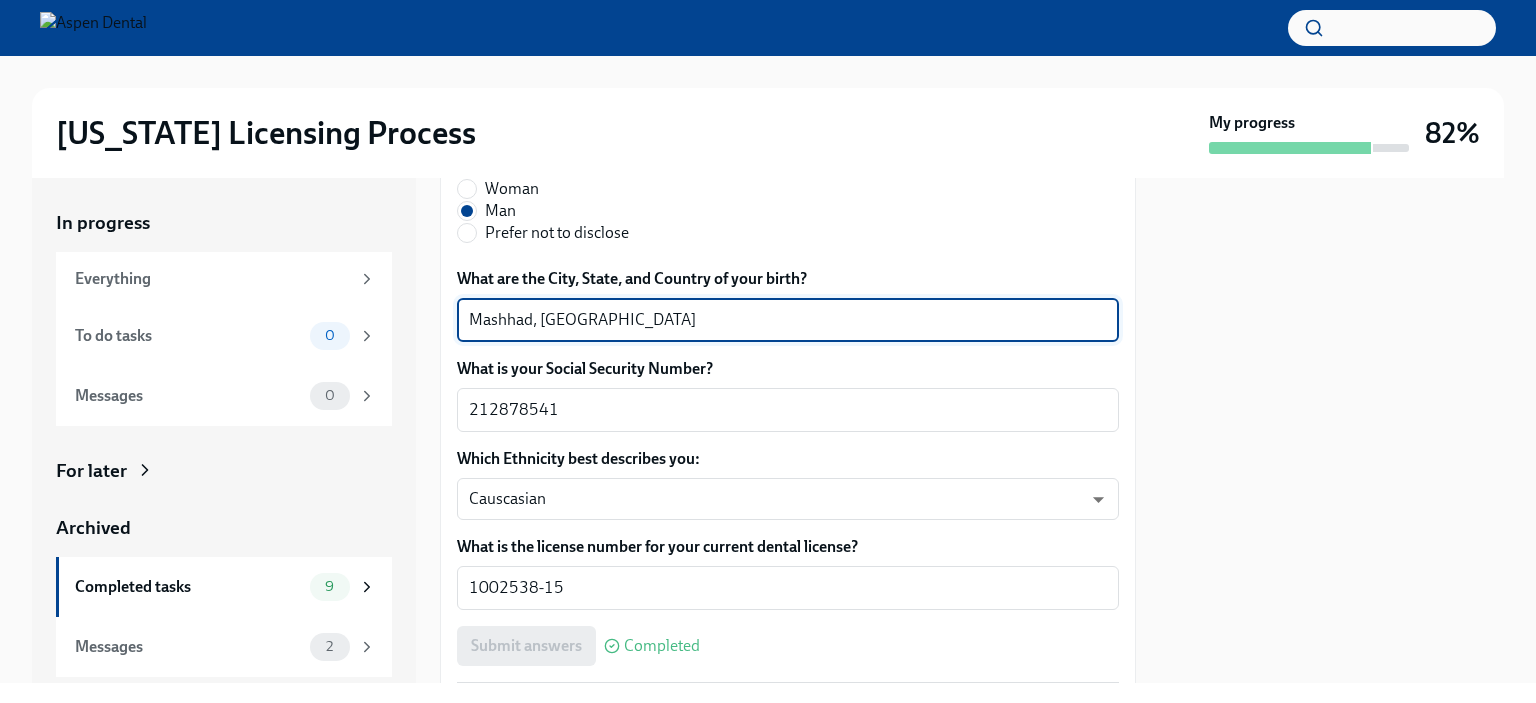 drag, startPoint x: 532, startPoint y: 315, endPoint x: 450, endPoint y: 323, distance: 82.38932 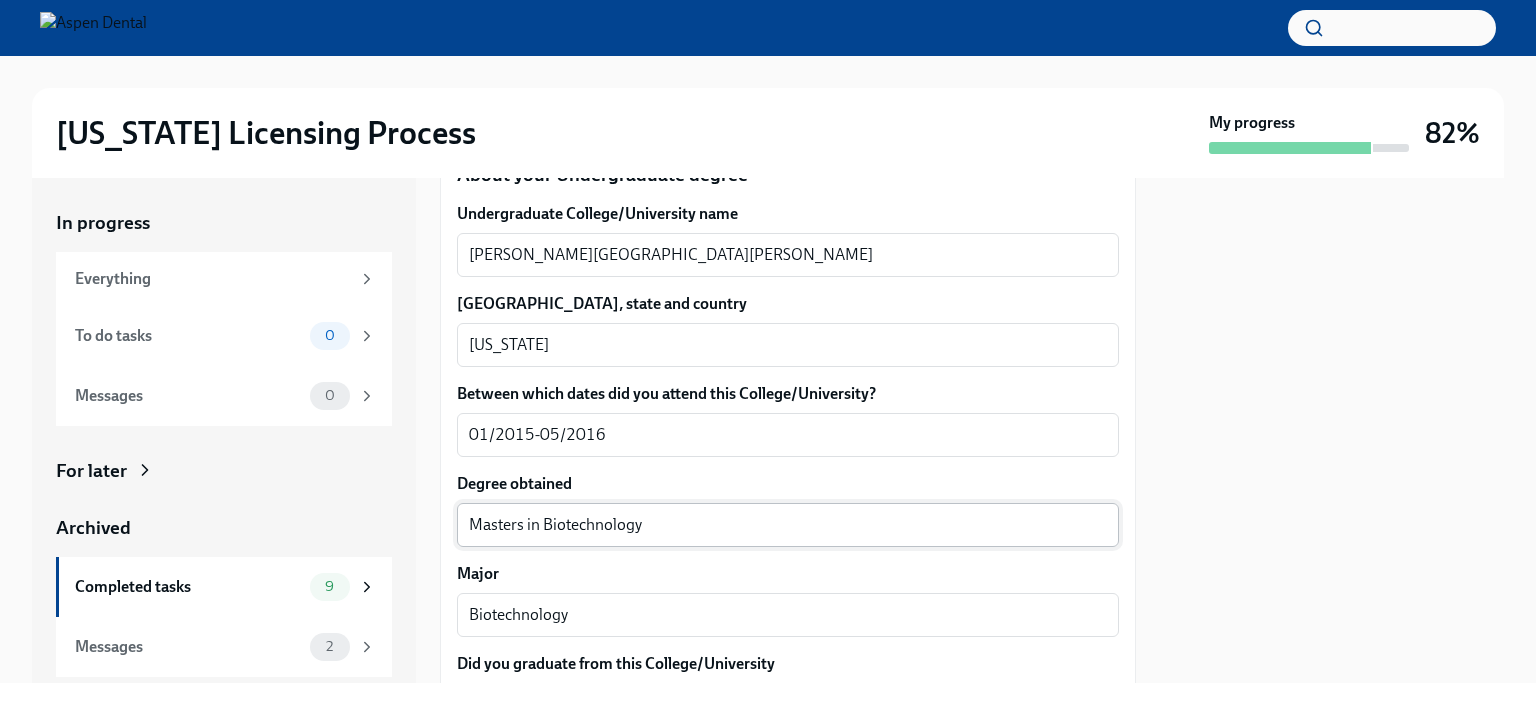 scroll, scrollTop: 2000, scrollLeft: 0, axis: vertical 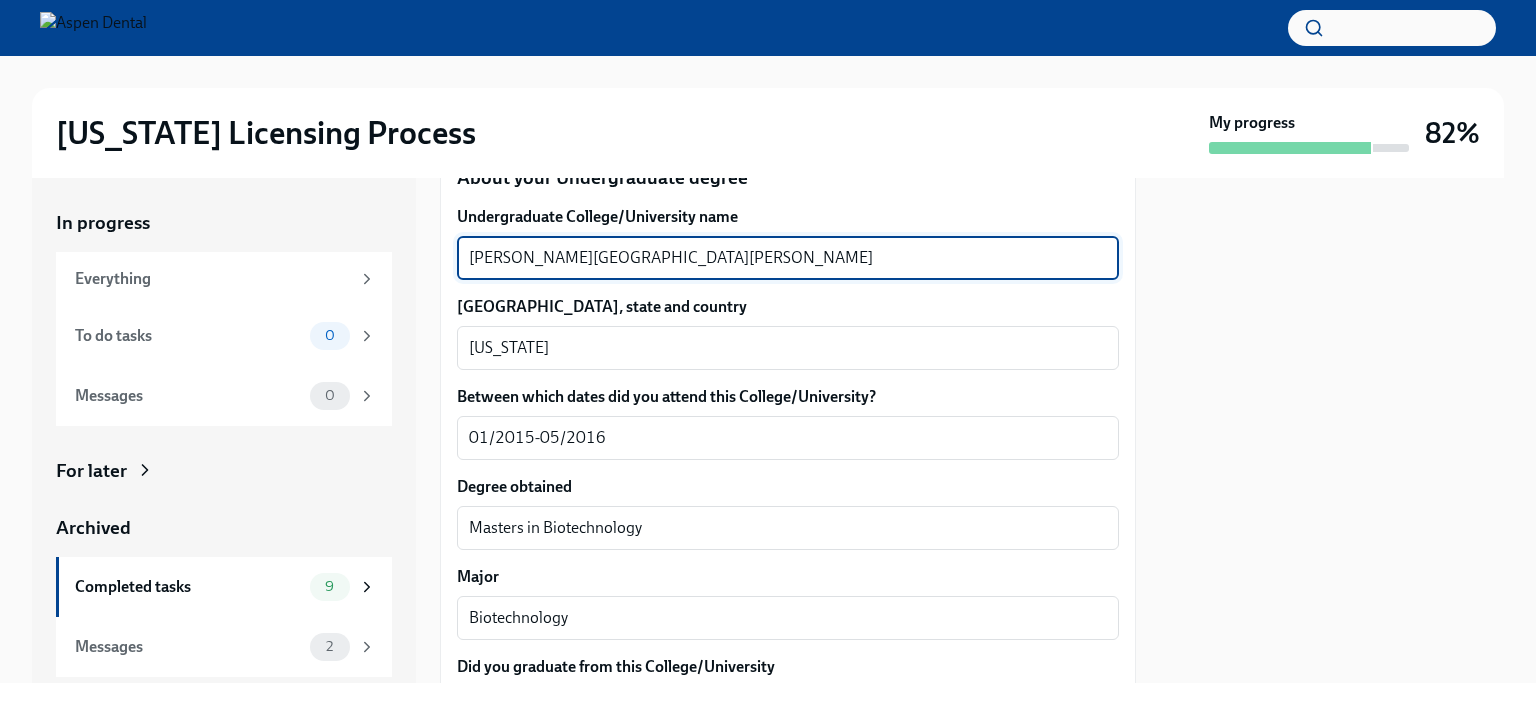 drag, startPoint x: 670, startPoint y: 256, endPoint x: 425, endPoint y: 248, distance: 245.13058 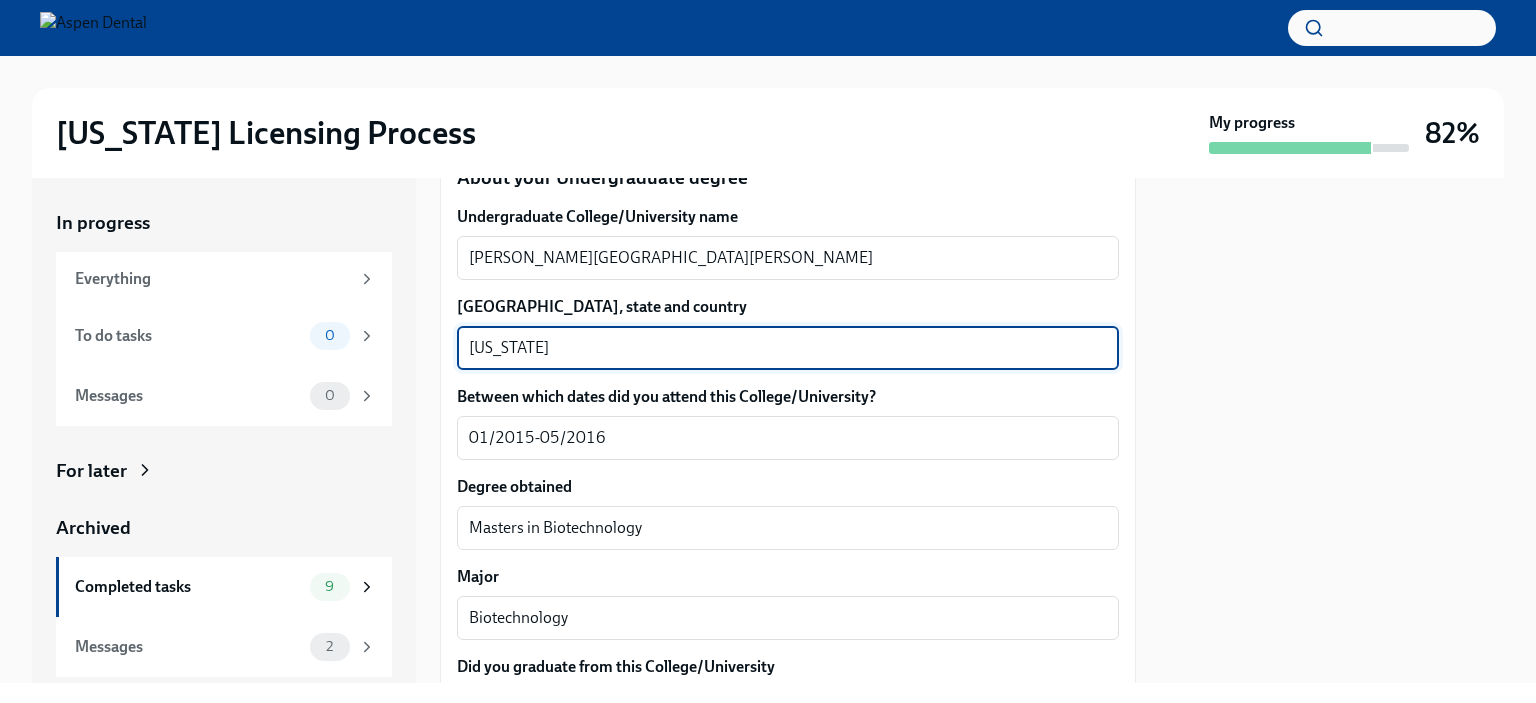 drag, startPoint x: 521, startPoint y: 343, endPoint x: 454, endPoint y: 339, distance: 67.11929 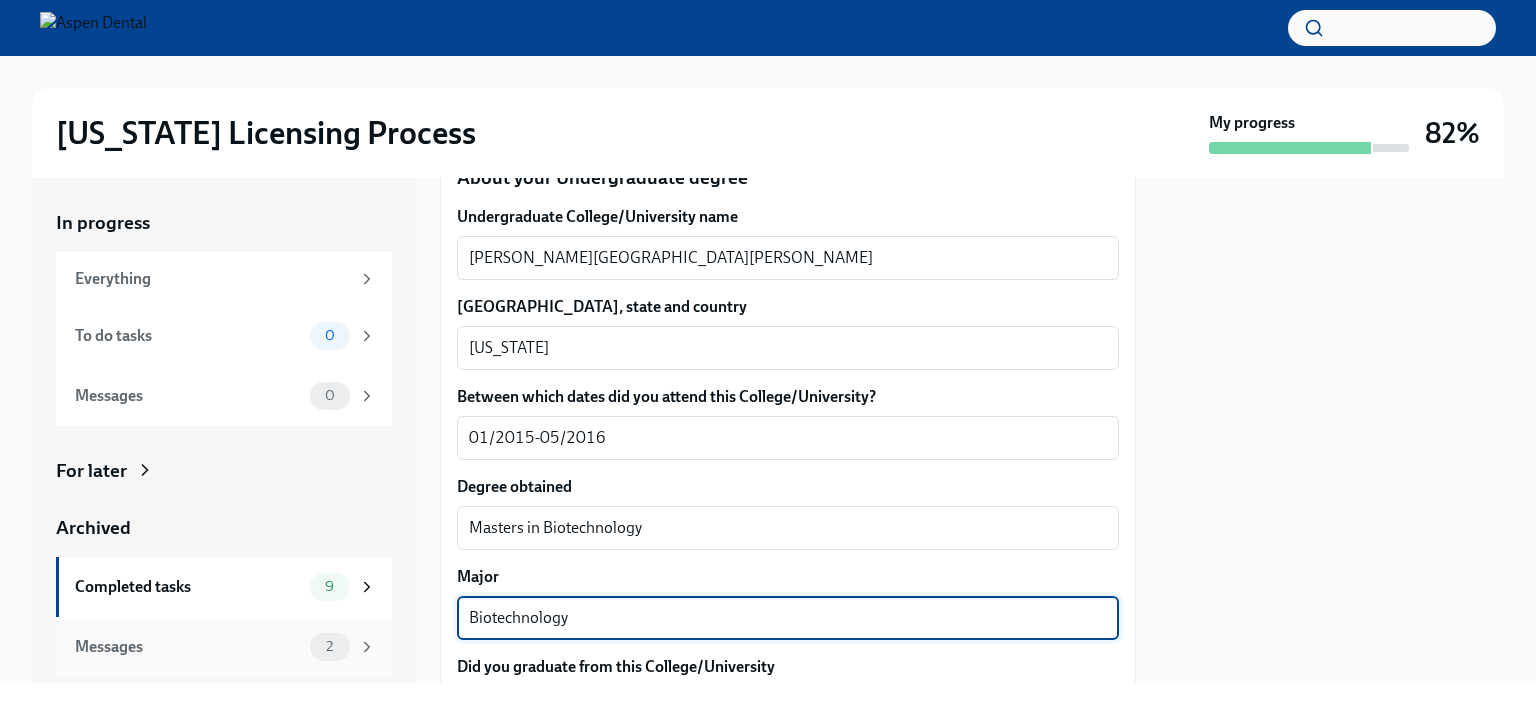 drag, startPoint x: 587, startPoint y: 623, endPoint x: 388, endPoint y: 627, distance: 199.04019 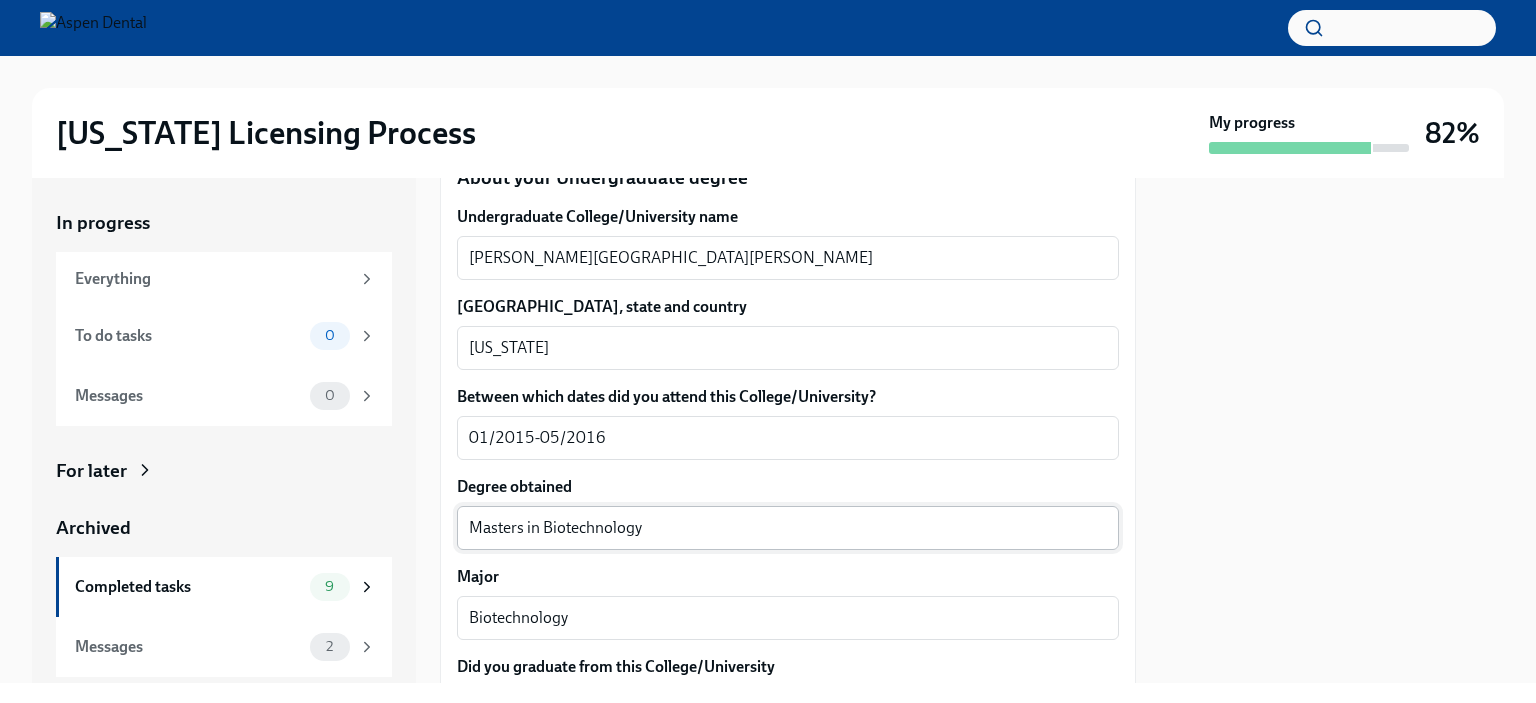 drag, startPoint x: 648, startPoint y: 541, endPoint x: 608, endPoint y: 521, distance: 44.72136 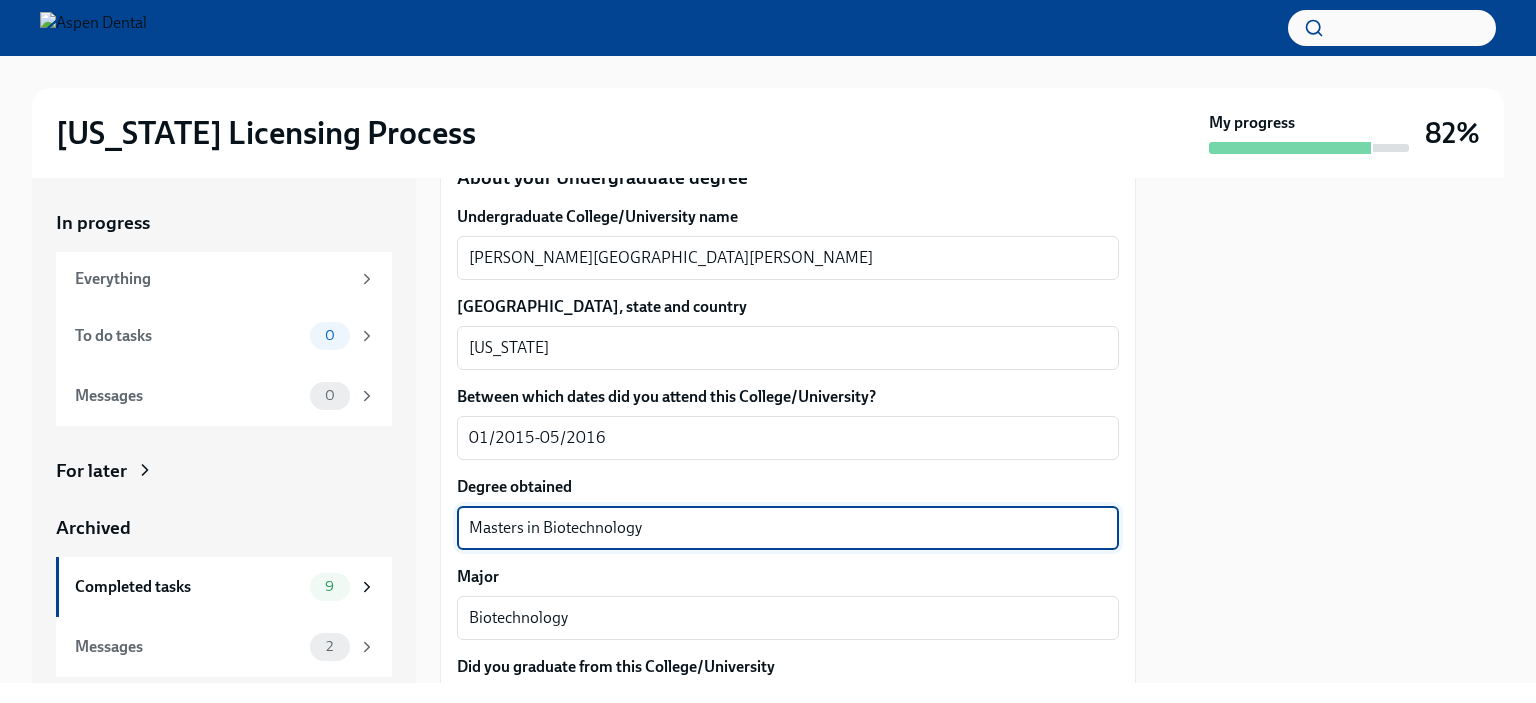 drag, startPoint x: 677, startPoint y: 525, endPoint x: 420, endPoint y: 508, distance: 257.56165 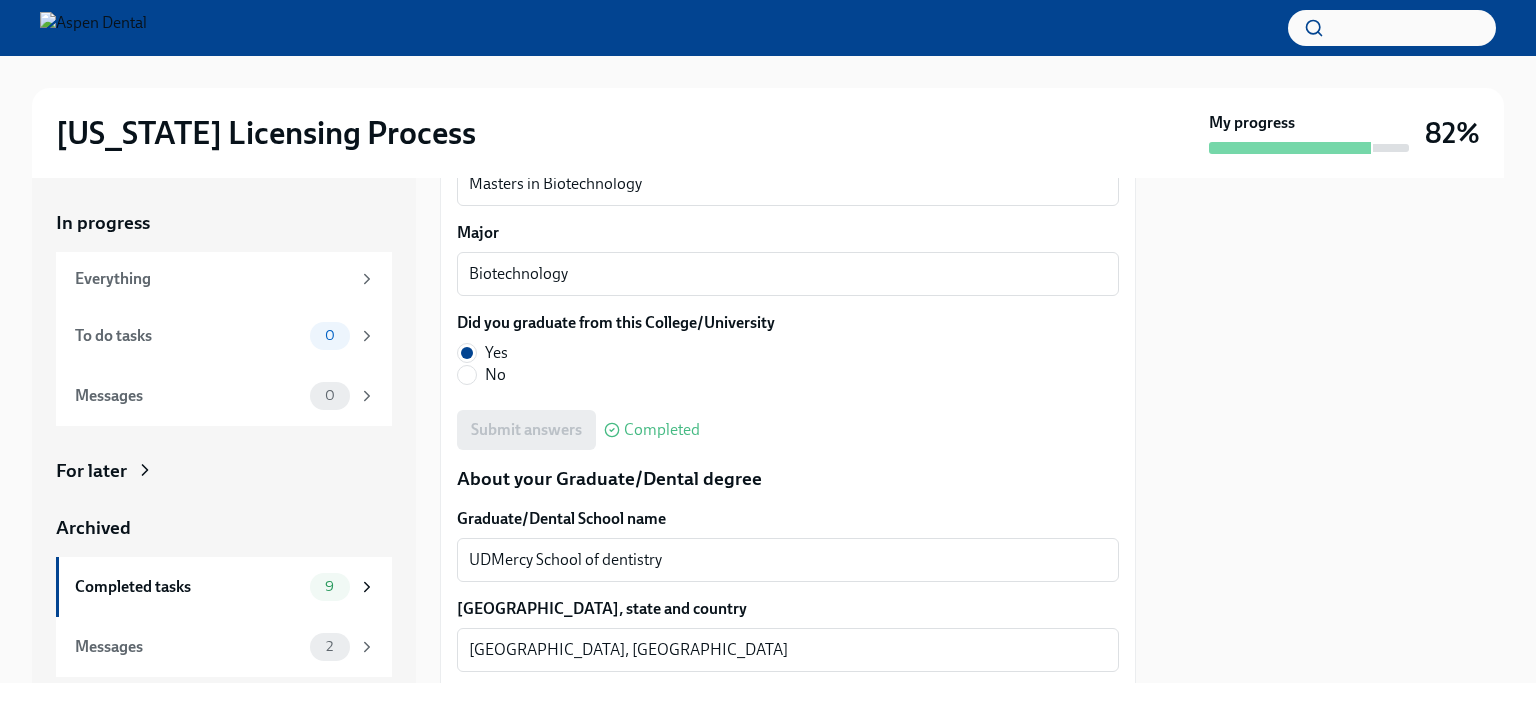 scroll, scrollTop: 2400, scrollLeft: 0, axis: vertical 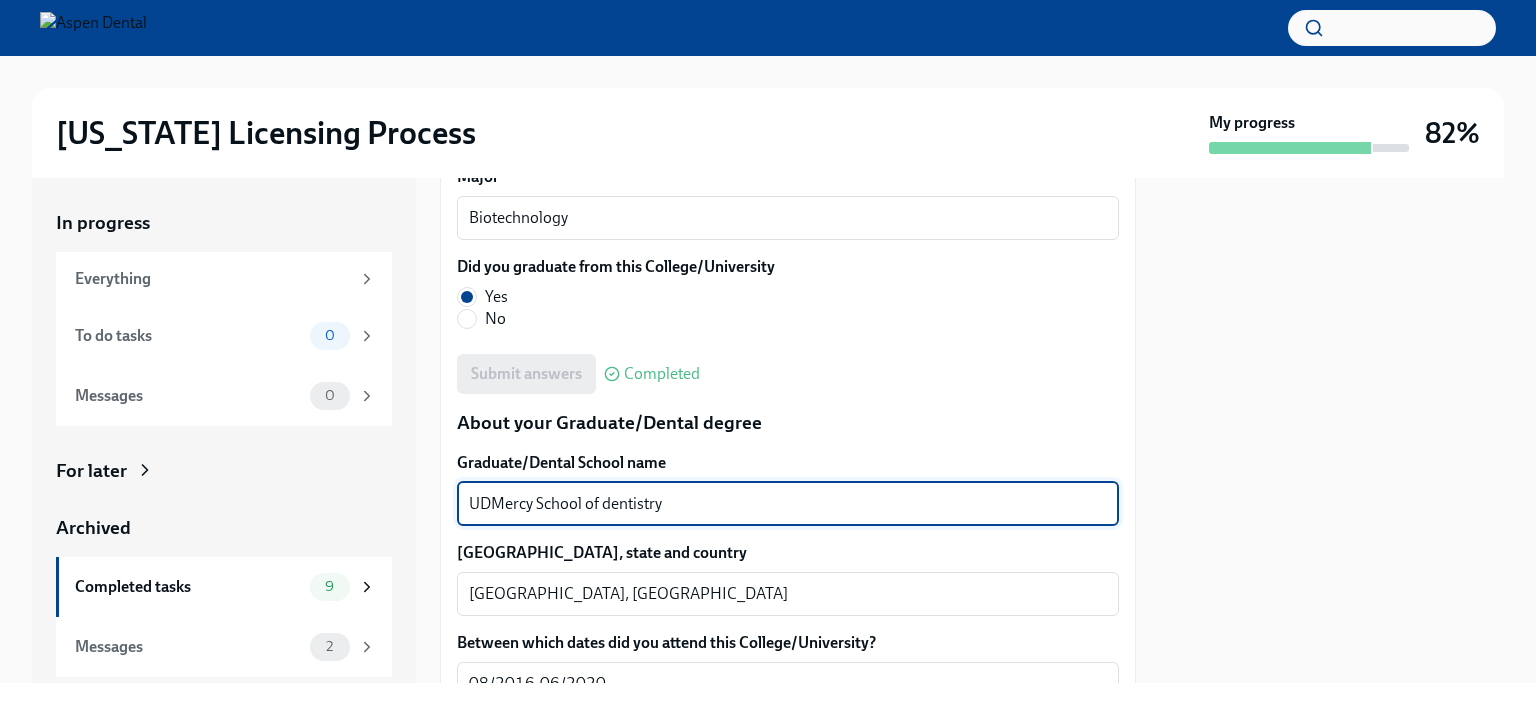 drag, startPoint x: 680, startPoint y: 502, endPoint x: 420, endPoint y: 500, distance: 260.0077 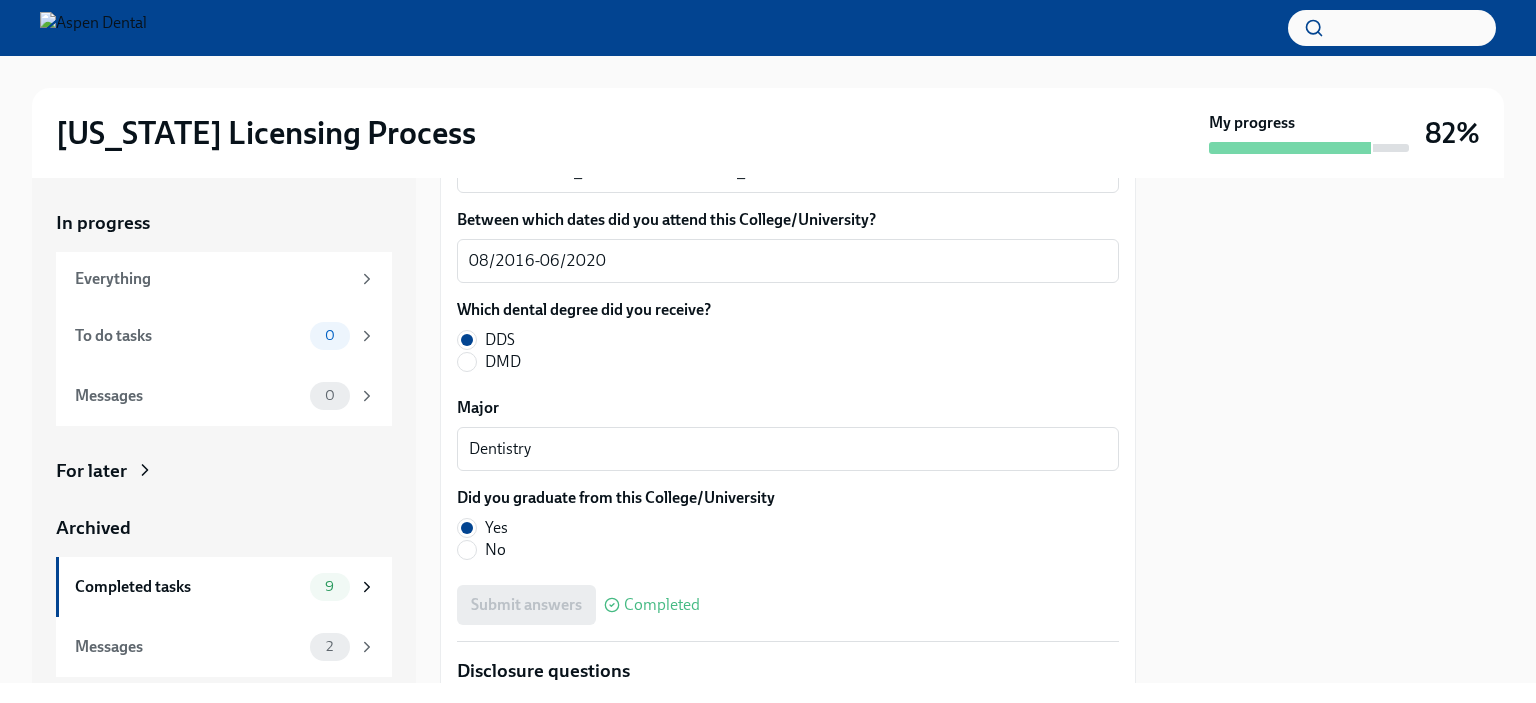 scroll, scrollTop: 2700, scrollLeft: 0, axis: vertical 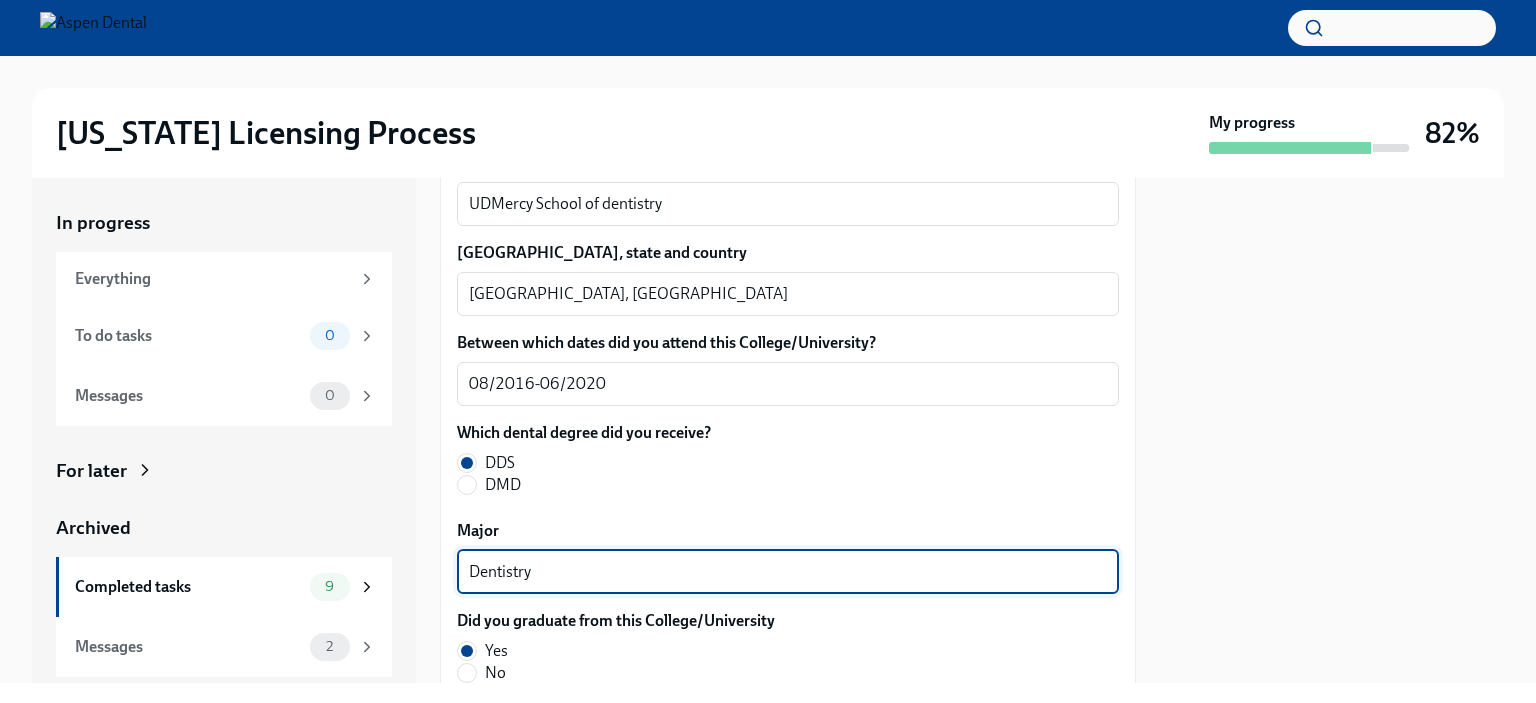 drag, startPoint x: 493, startPoint y: 572, endPoint x: 440, endPoint y: 576, distance: 53.15073 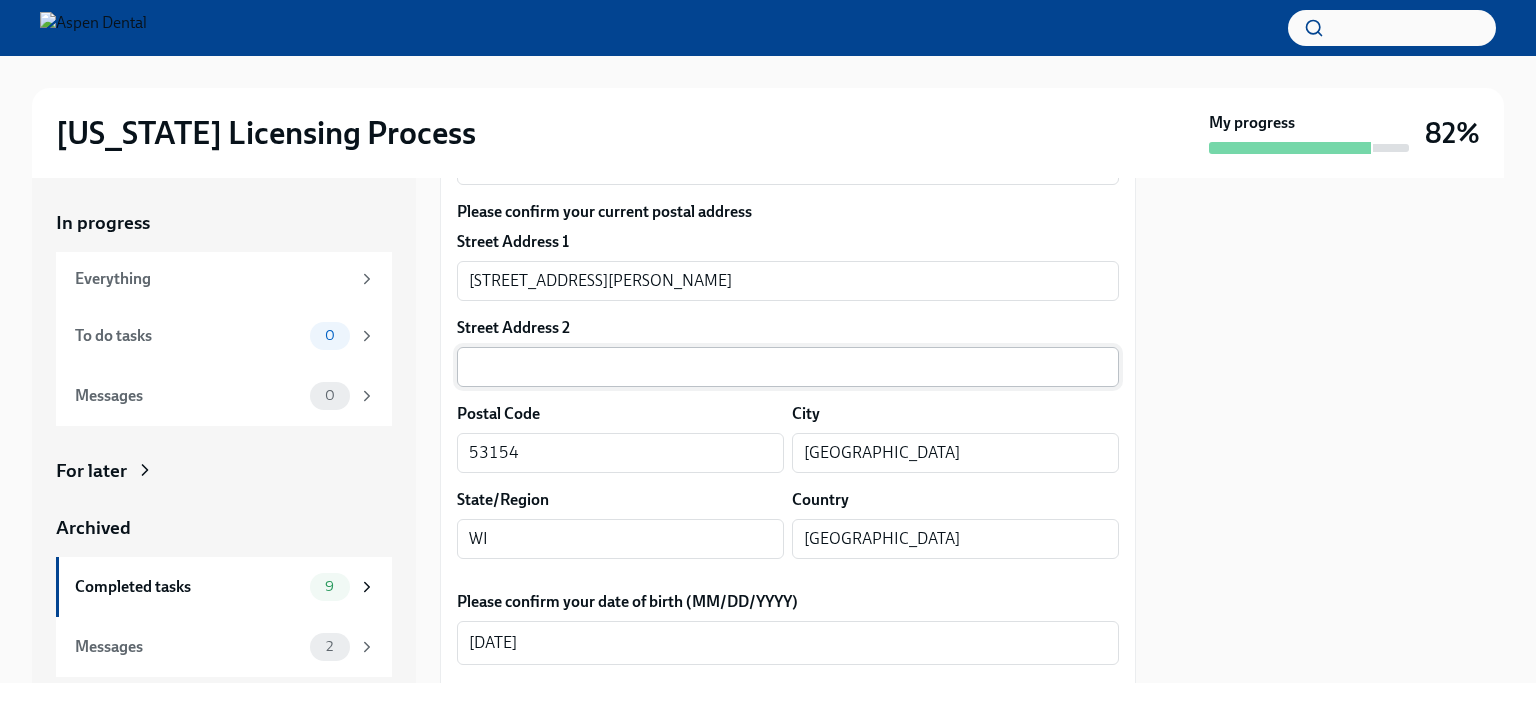 scroll, scrollTop: 200, scrollLeft: 0, axis: vertical 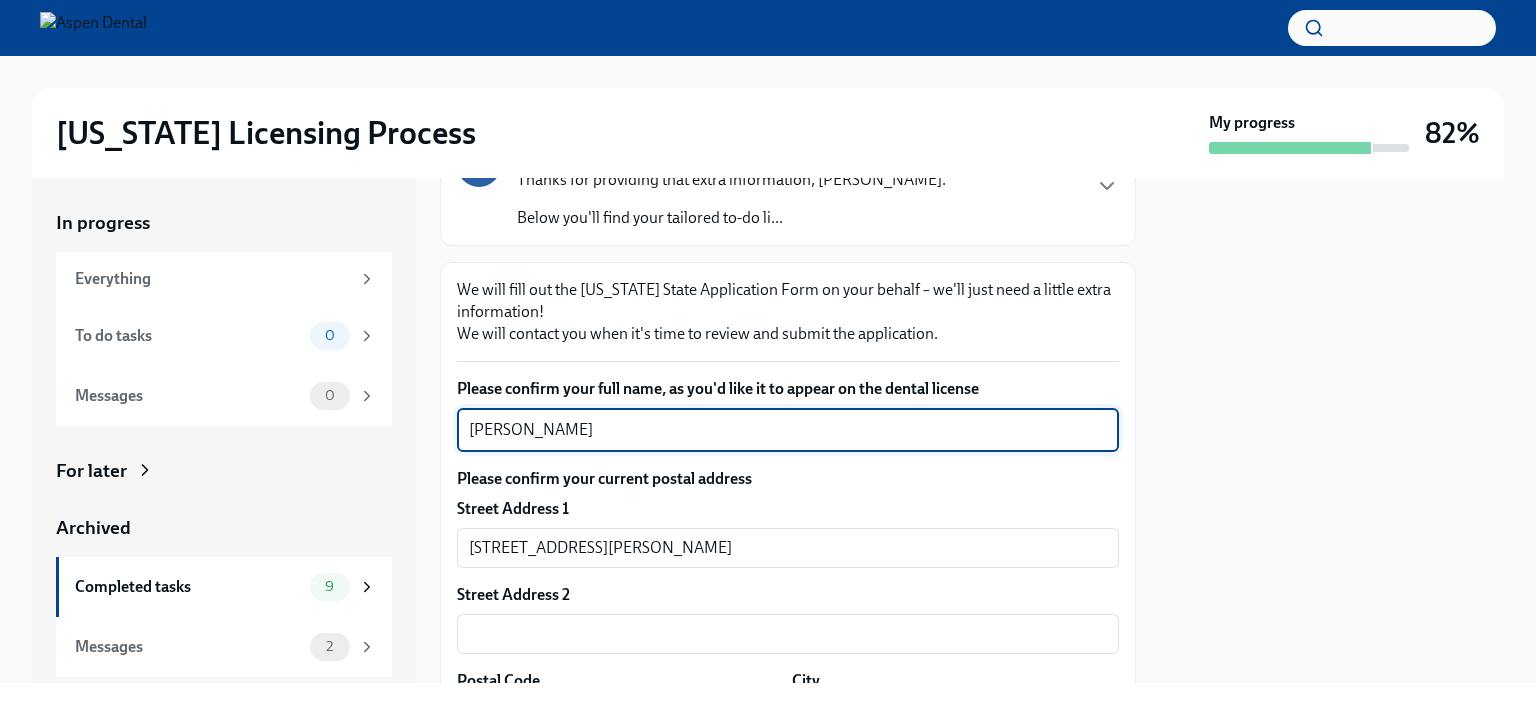 drag, startPoint x: 582, startPoint y: 430, endPoint x: 437, endPoint y: 418, distance: 145.4957 